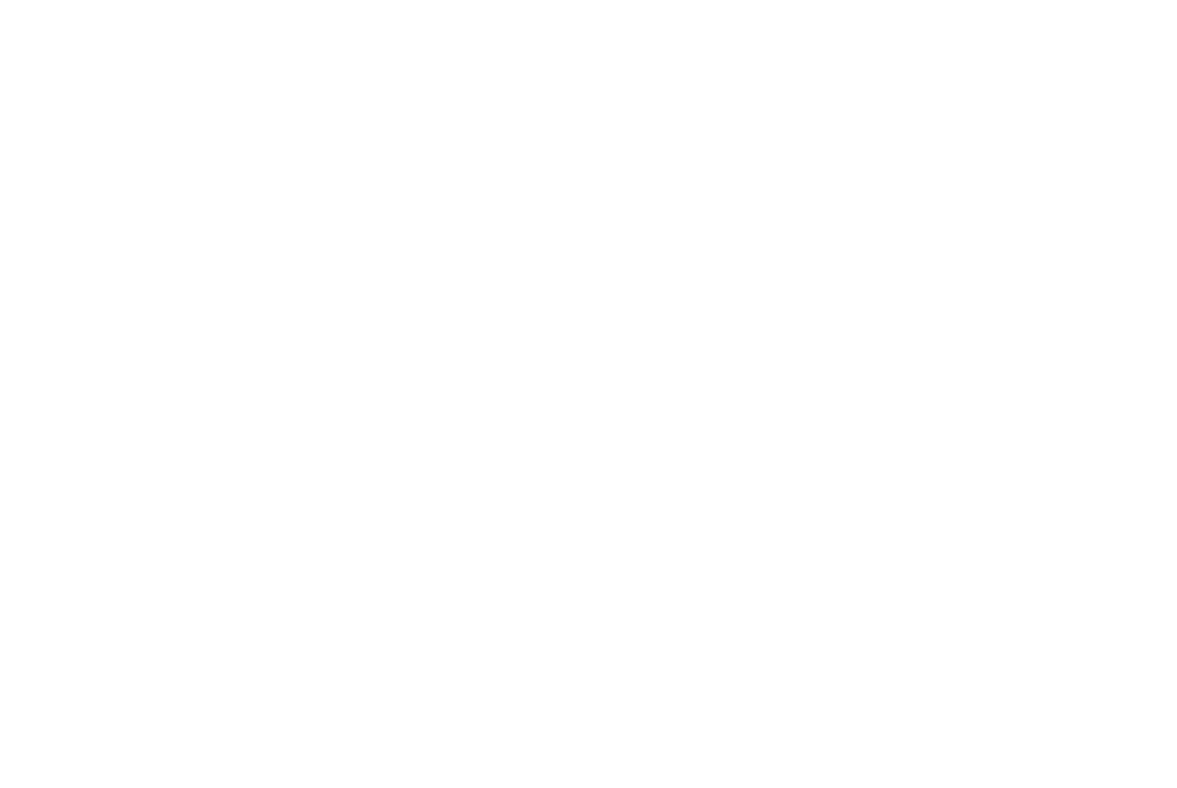 scroll, scrollTop: 0, scrollLeft: 0, axis: both 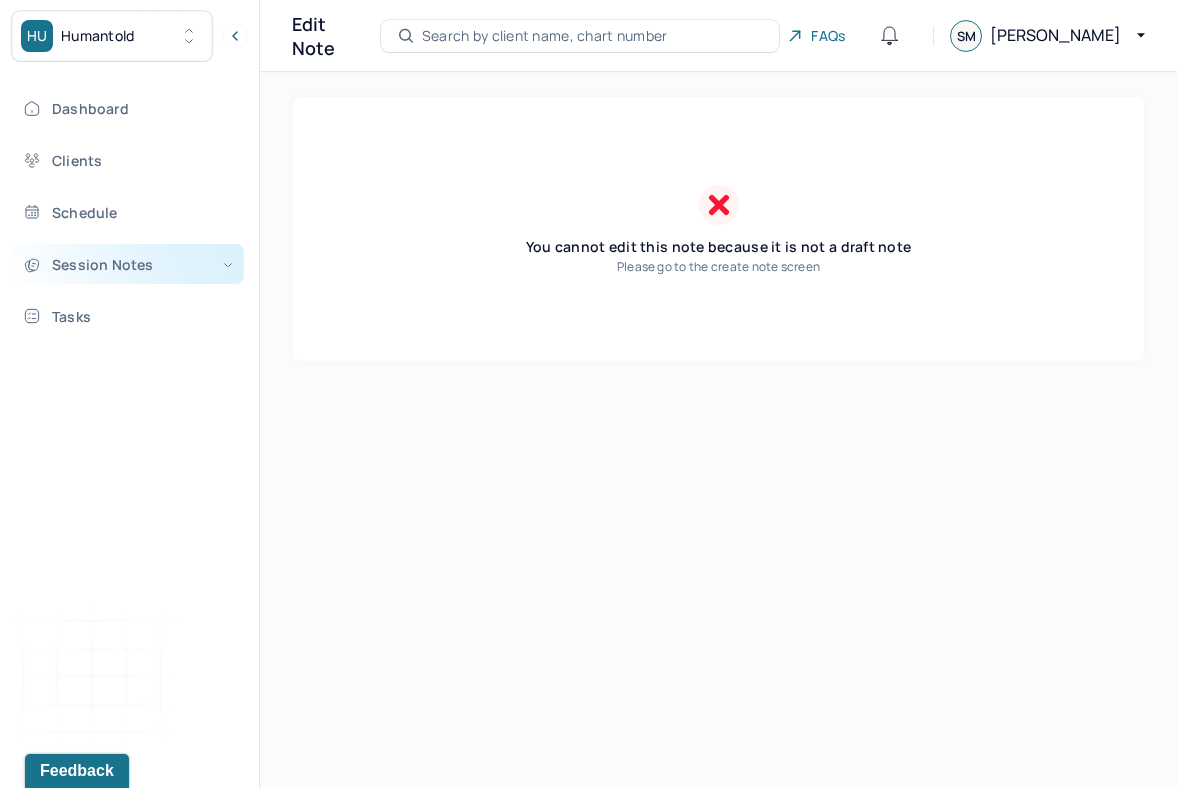 click on "Session Notes" at bounding box center (128, 264) 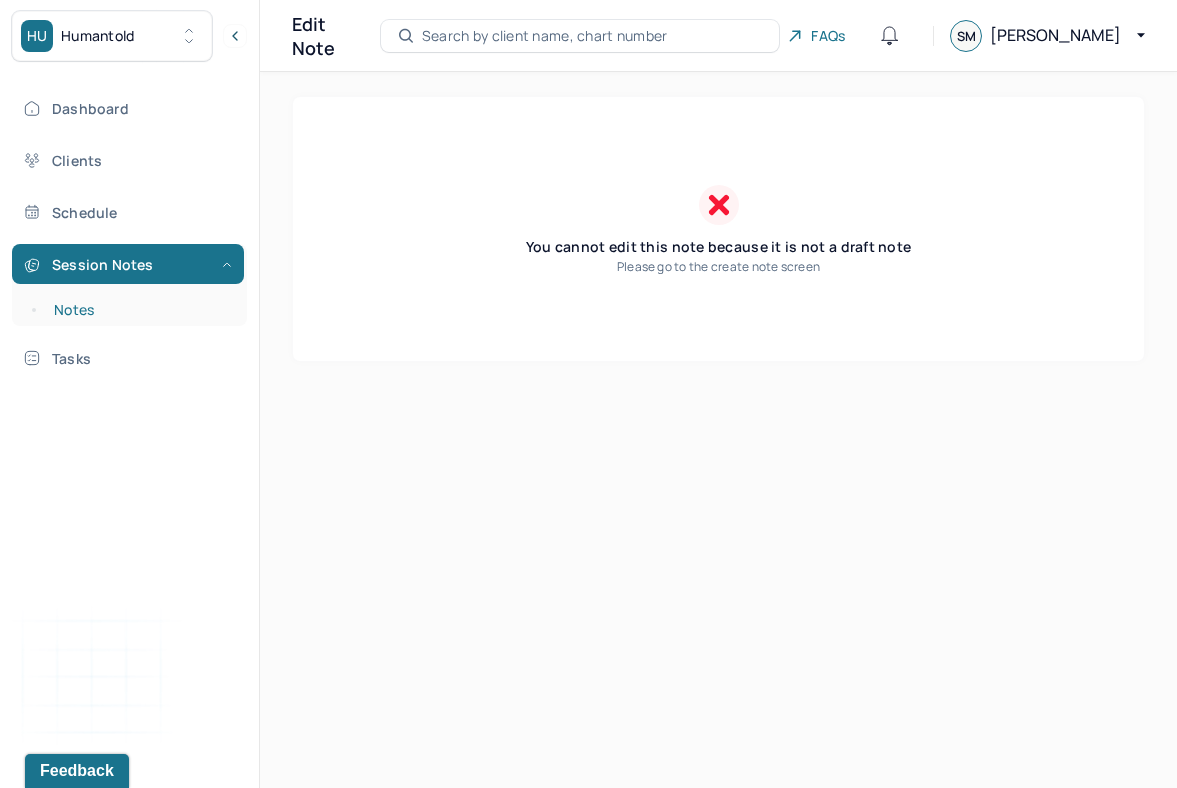 click on "Notes" at bounding box center (139, 310) 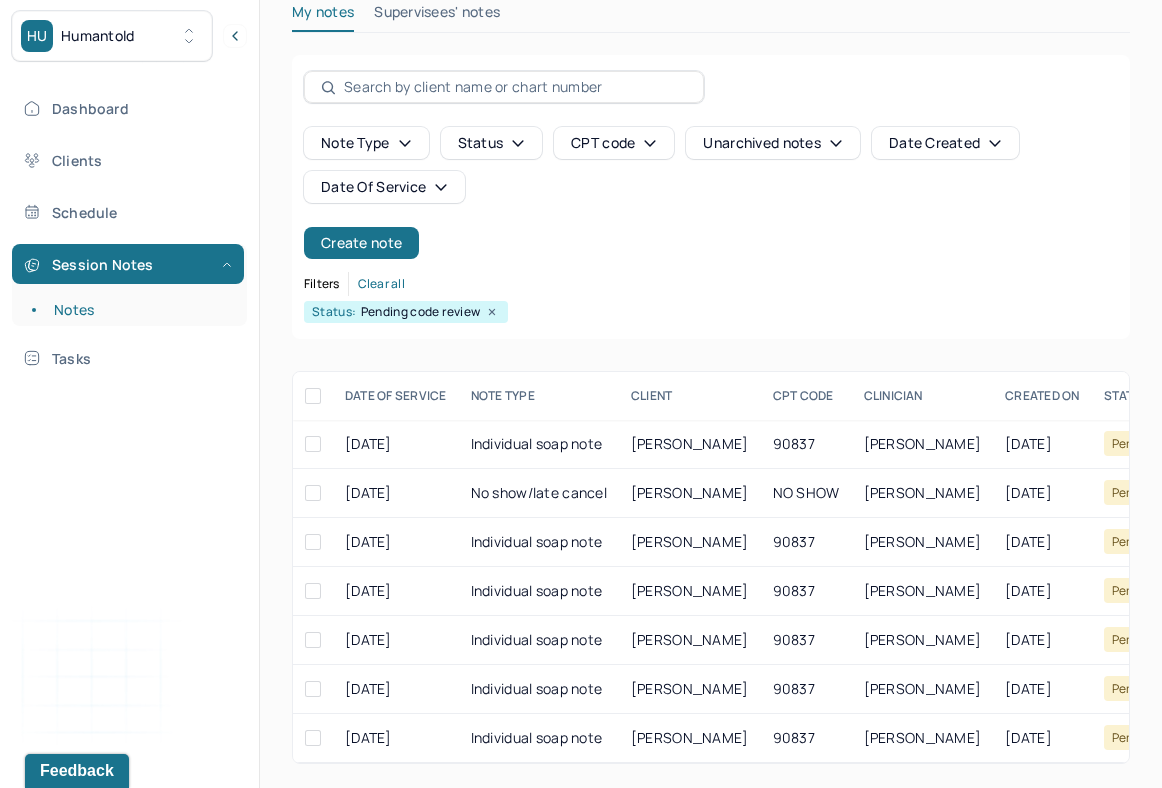 scroll, scrollTop: 110, scrollLeft: 0, axis: vertical 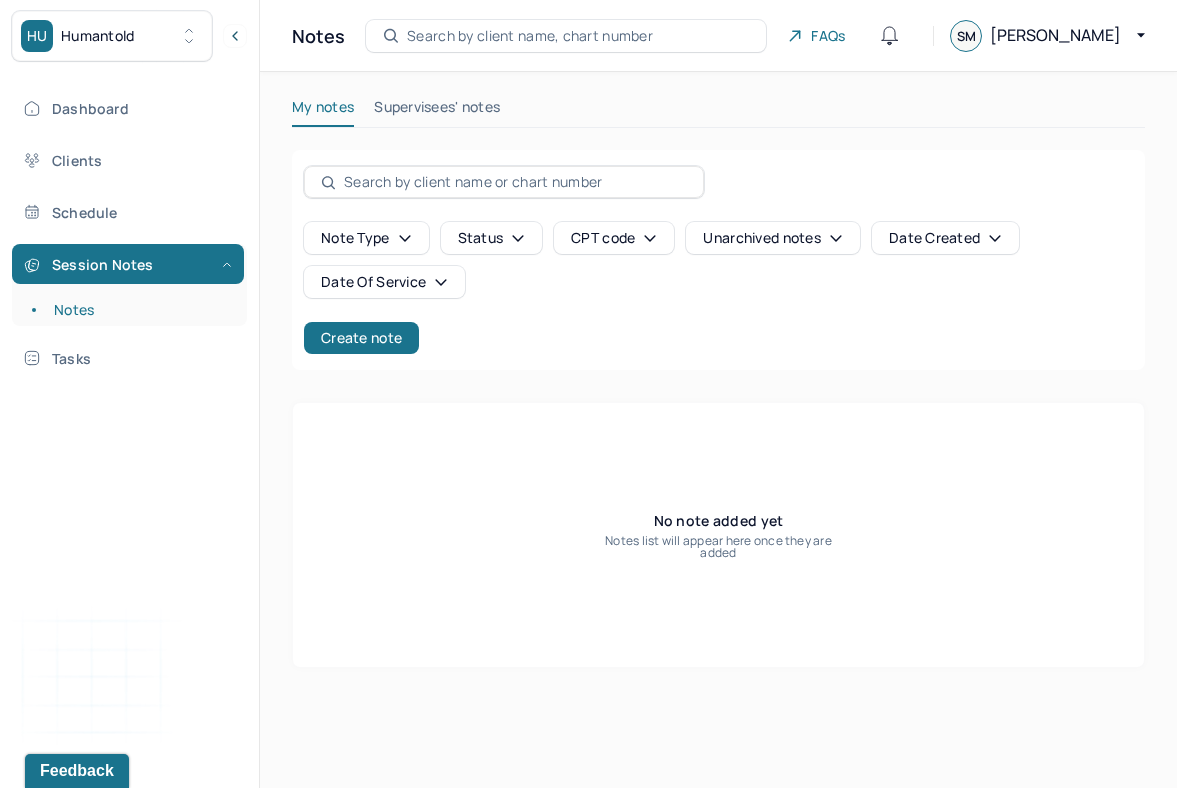 click on "Date Of Service" at bounding box center [384, 282] 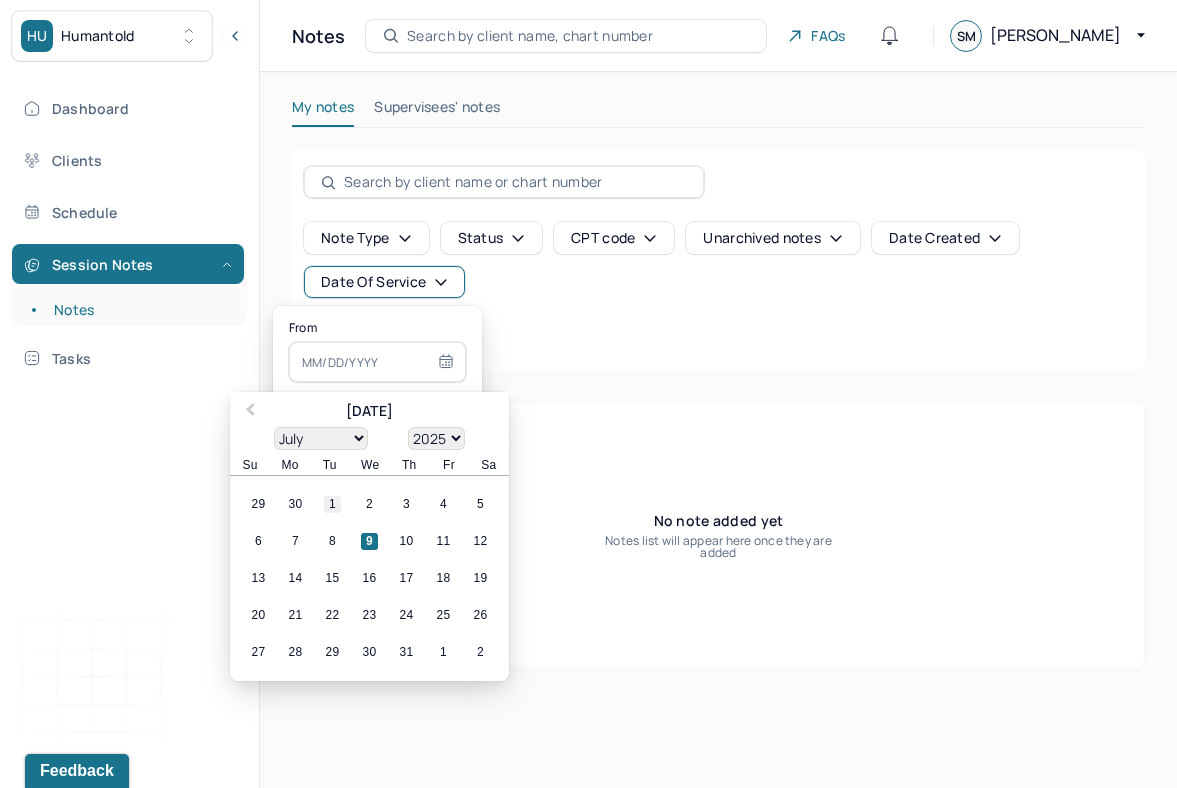 click on "1" at bounding box center [332, 504] 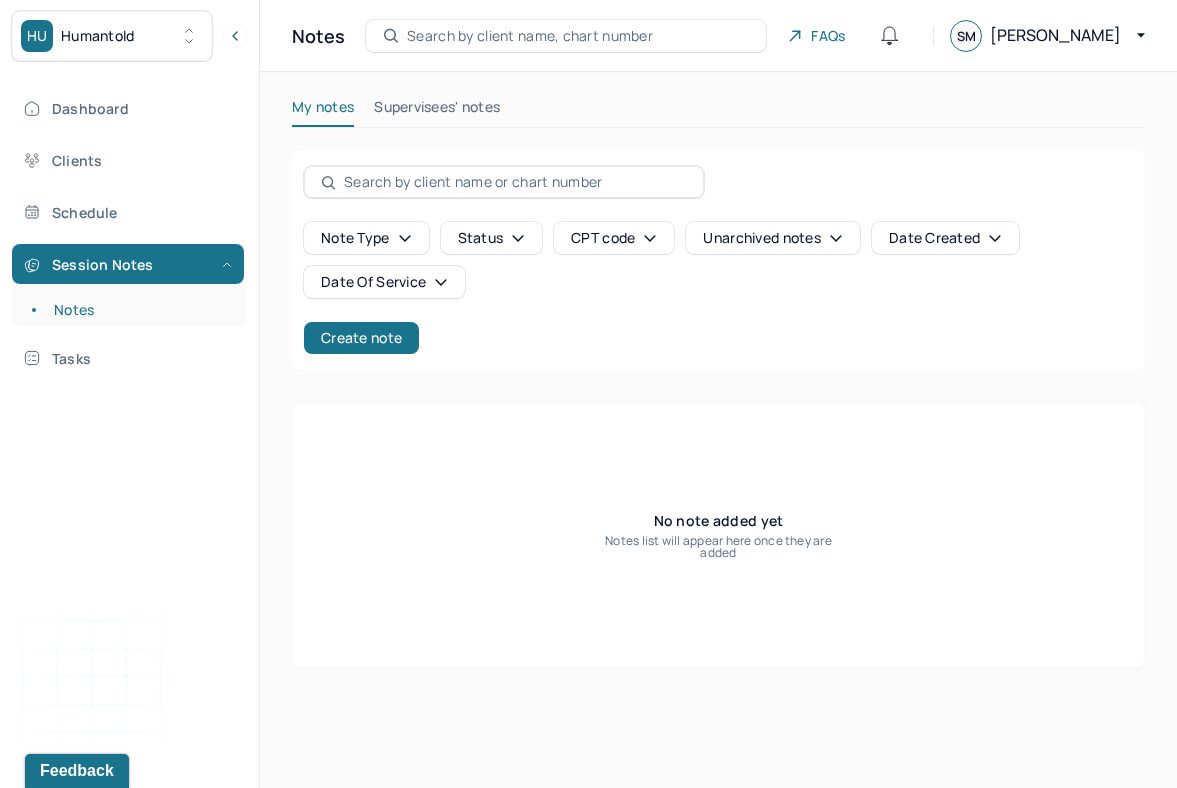 click on "Note type     Status     CPT code     Unarchived notes     Date Created     Date Of Service     Create note" at bounding box center [718, 260] 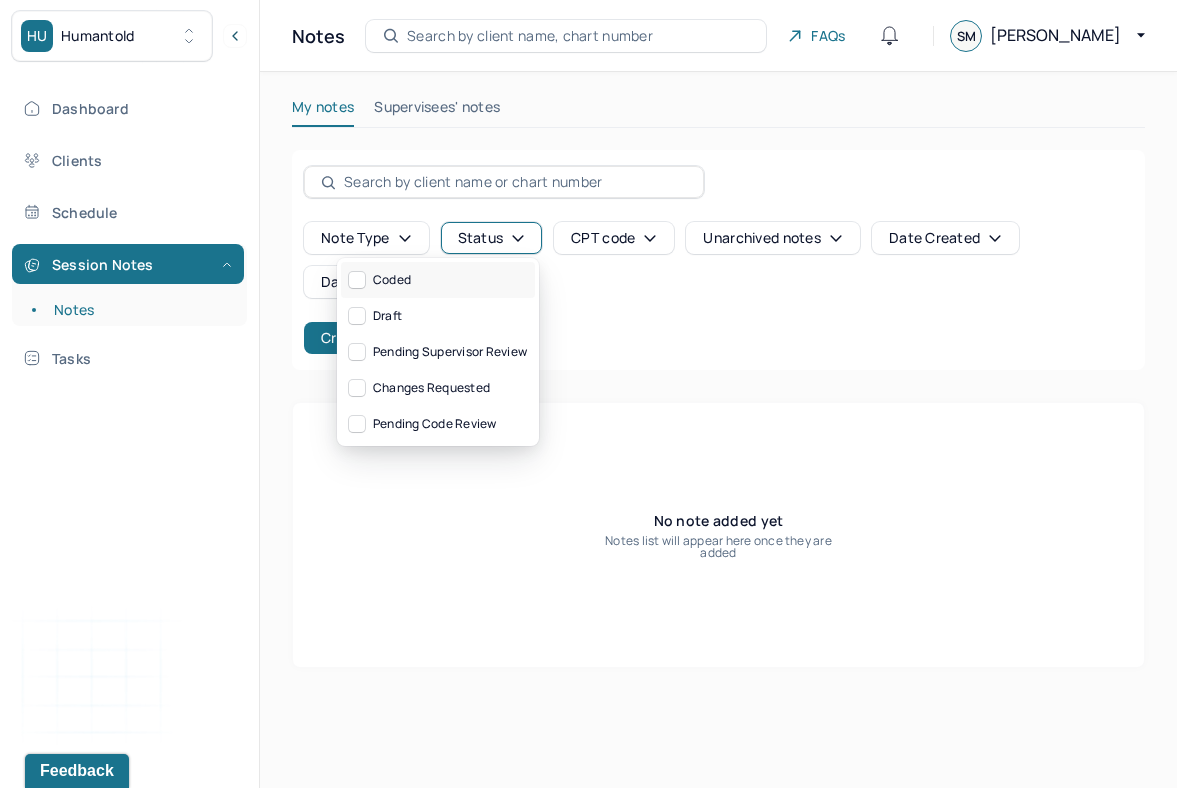 click on "Coded" at bounding box center [438, 280] 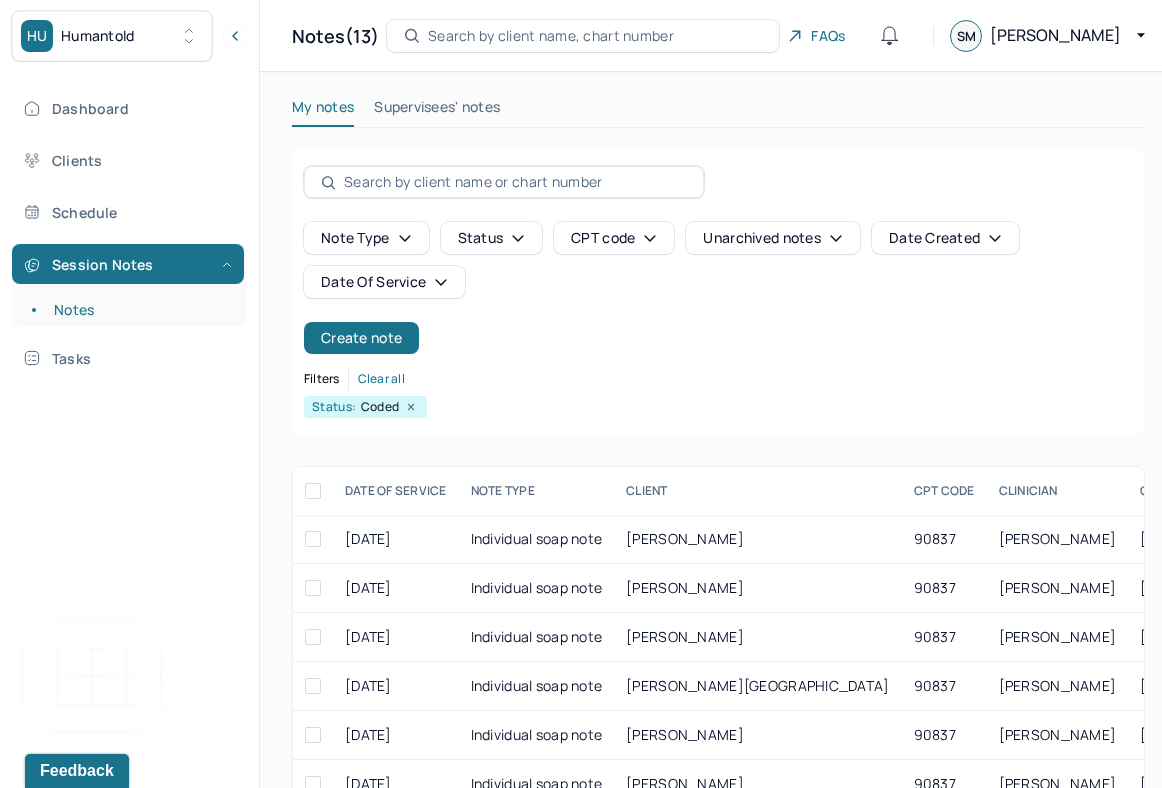 click on "Note type     Status     CPT code     Unarchived notes     Date Created     Date Of Service     Create note" at bounding box center [718, 288] 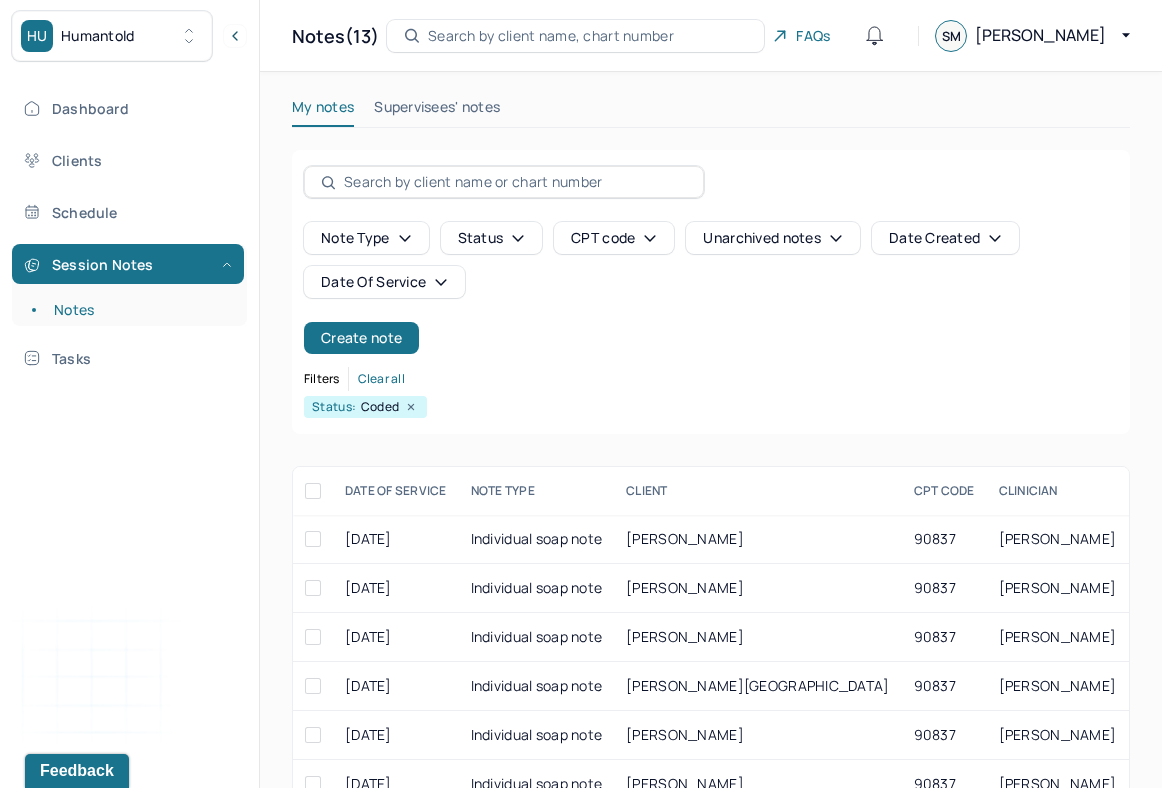 scroll, scrollTop: 72, scrollLeft: 0, axis: vertical 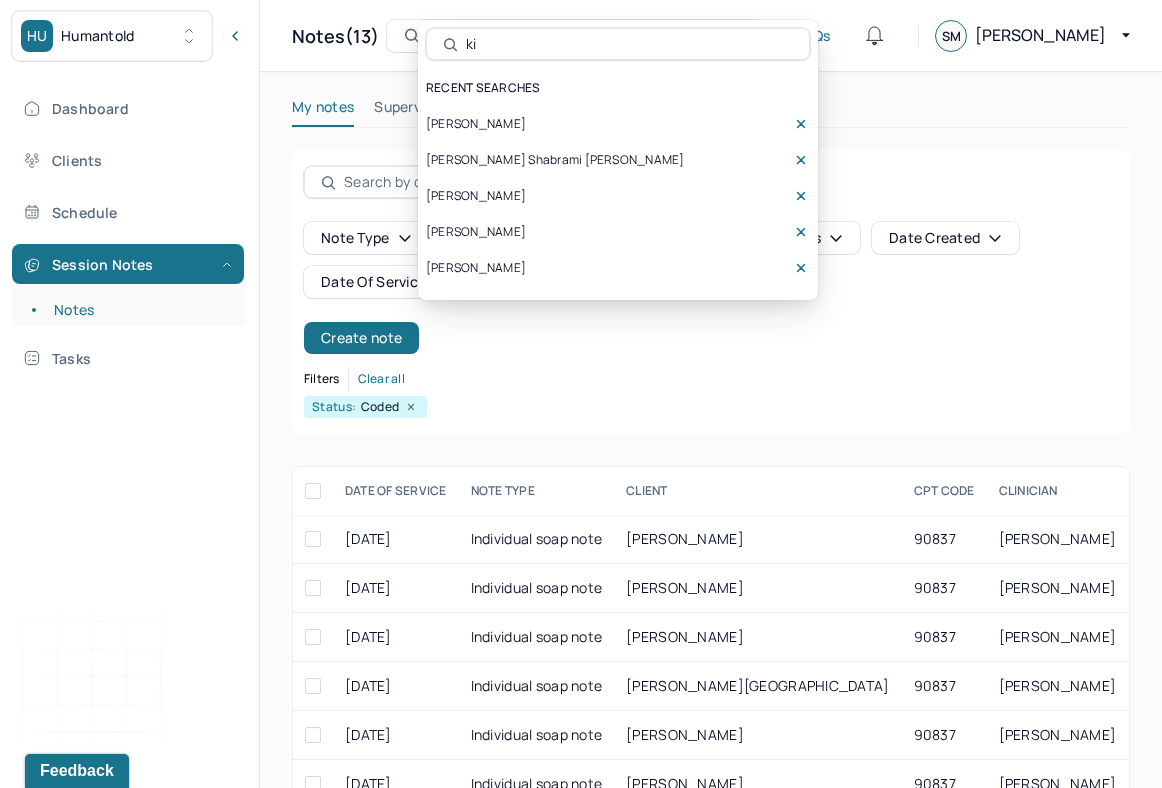 type on "kil" 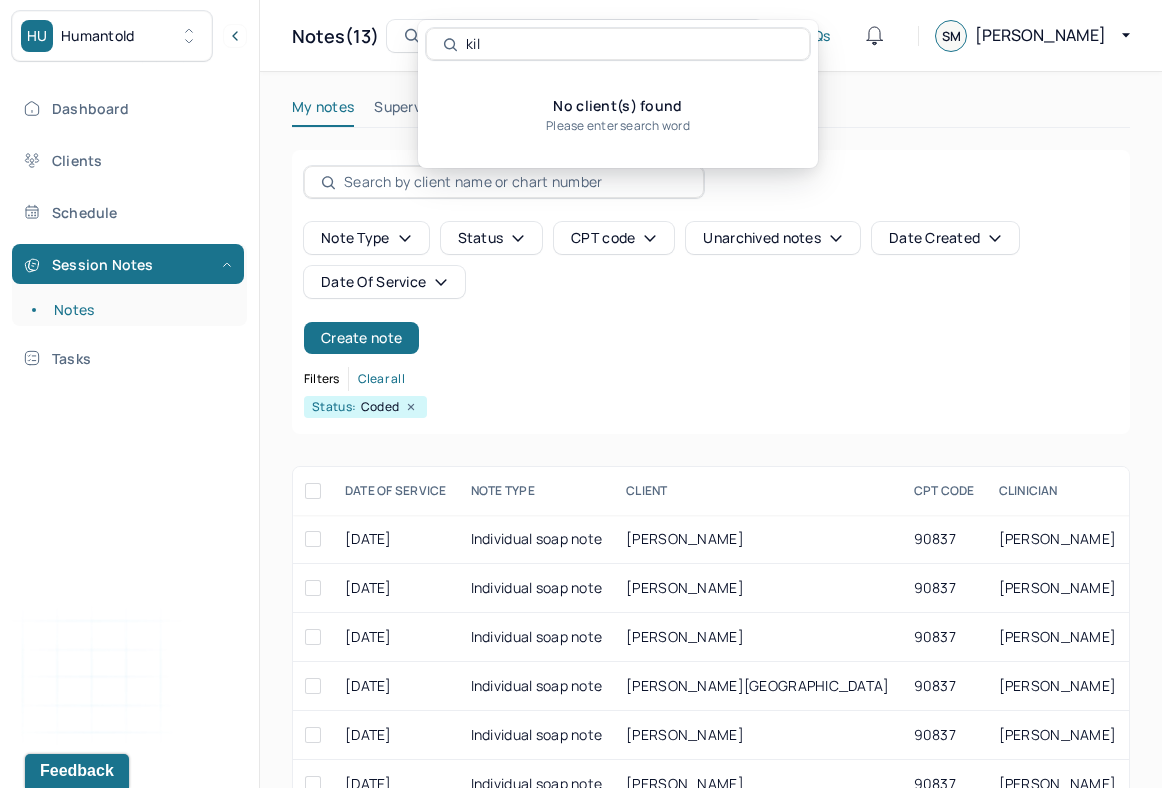 click on "Clear all" at bounding box center (381, 379) 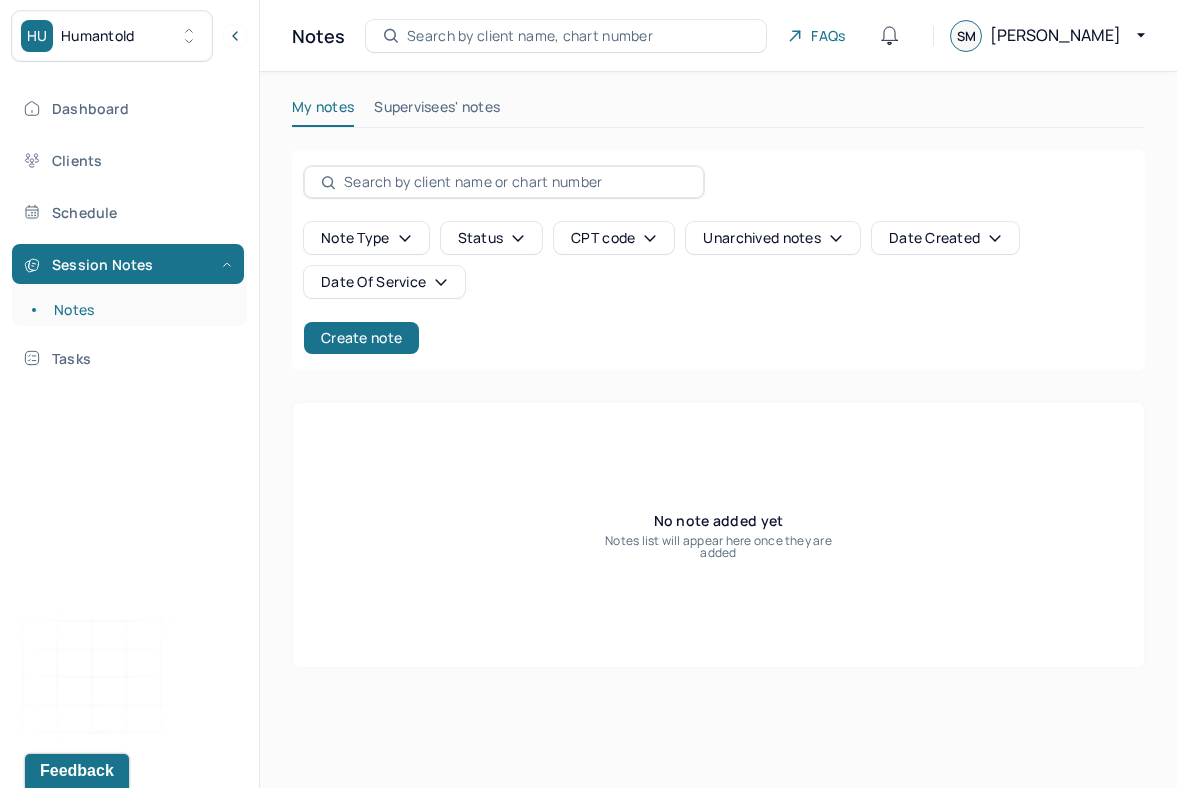 click on "Search by client name, chart number" at bounding box center [530, 36] 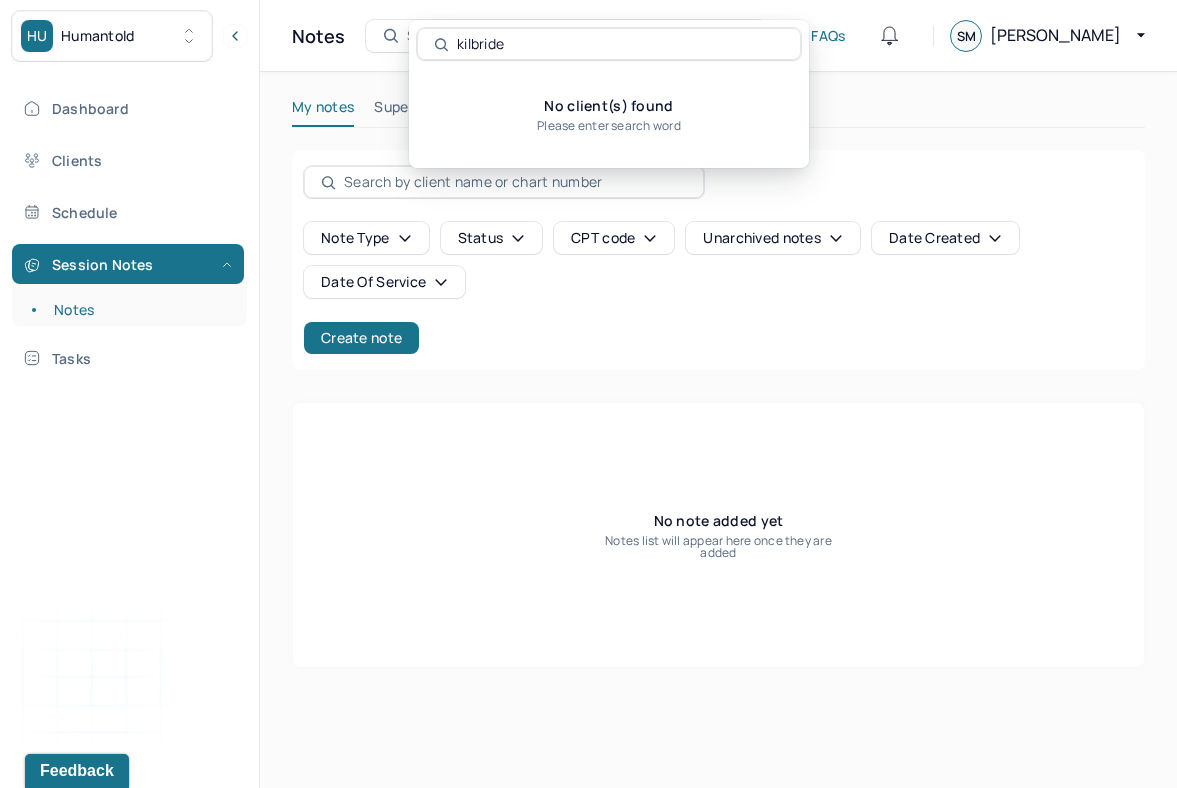 type on "kilbride" 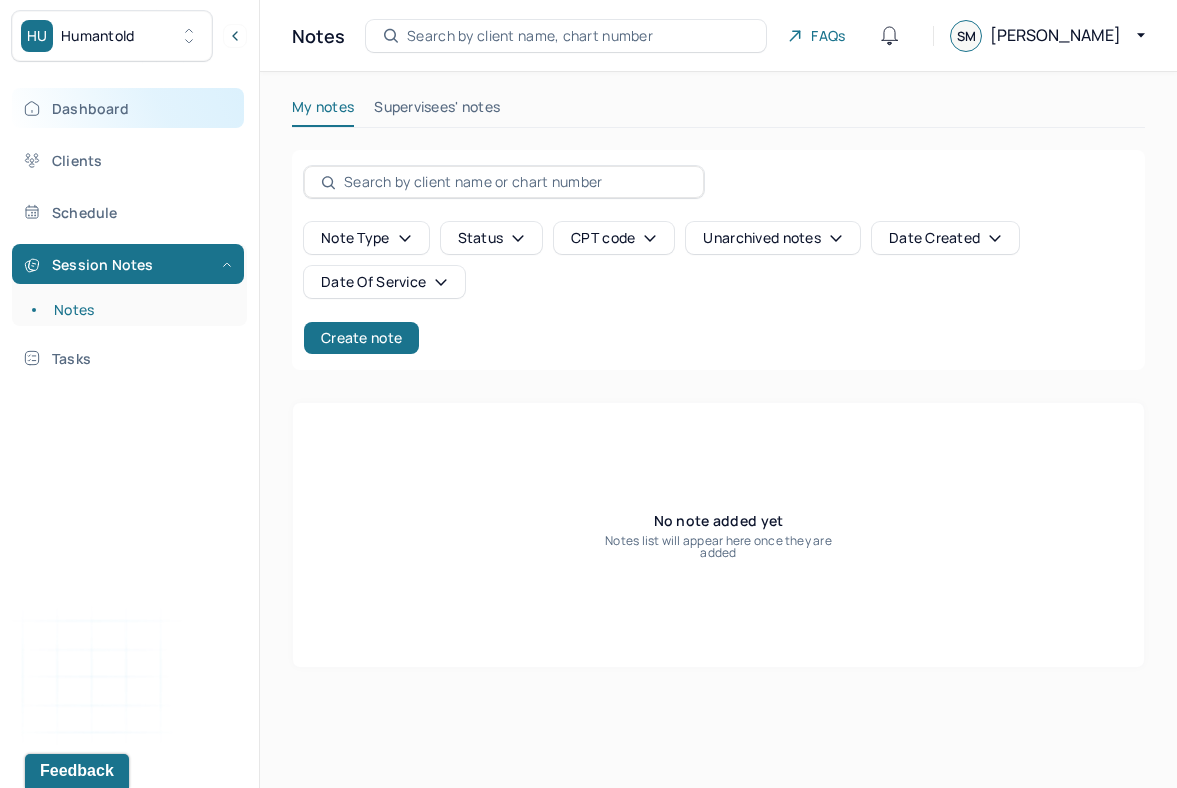 click on "Dashboard" at bounding box center [128, 108] 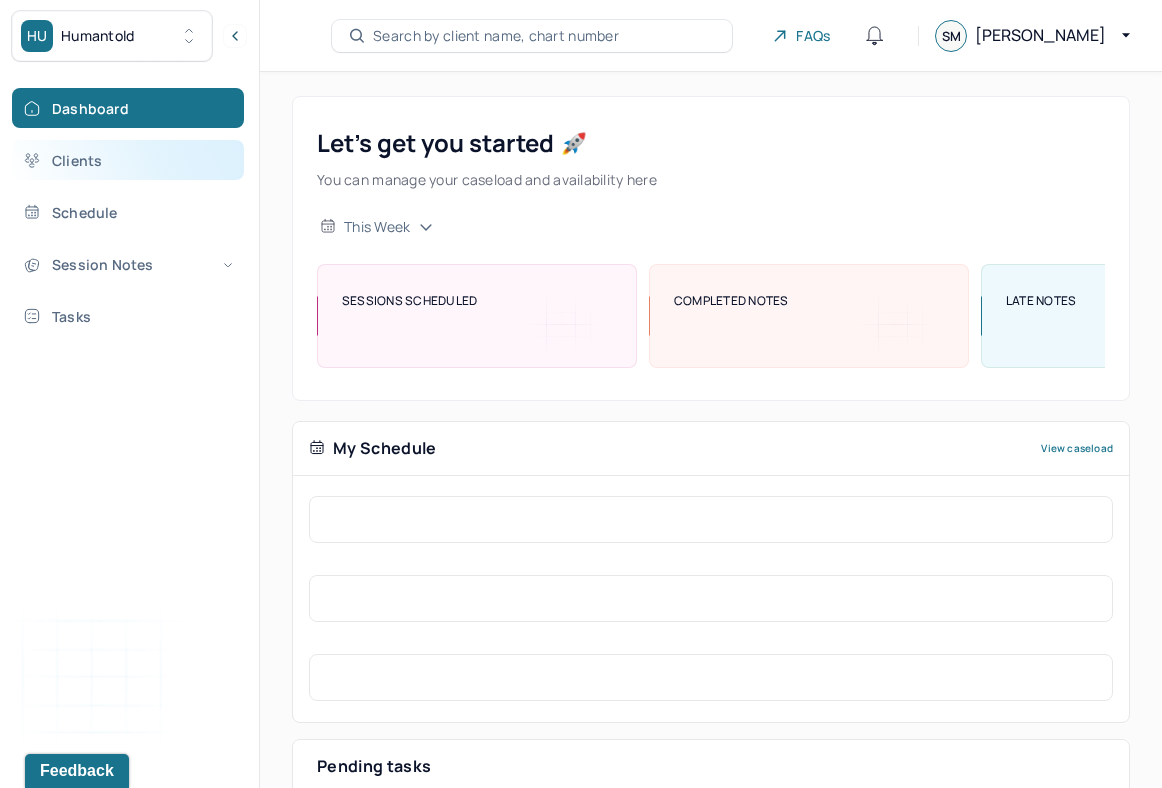 click on "Clients" at bounding box center [128, 160] 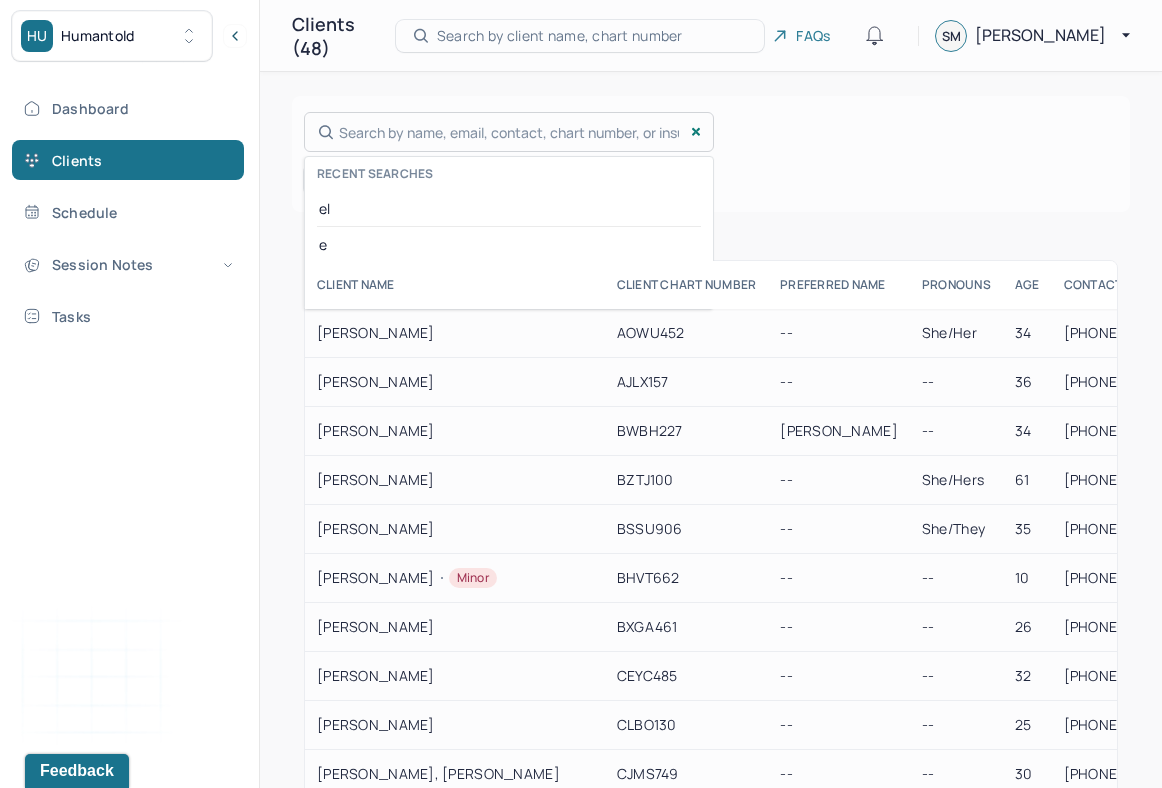 click on "Search by name, email, contact, chart number, or insurance id... Recent searches el e [PERSON_NAME]" at bounding box center (509, 132) 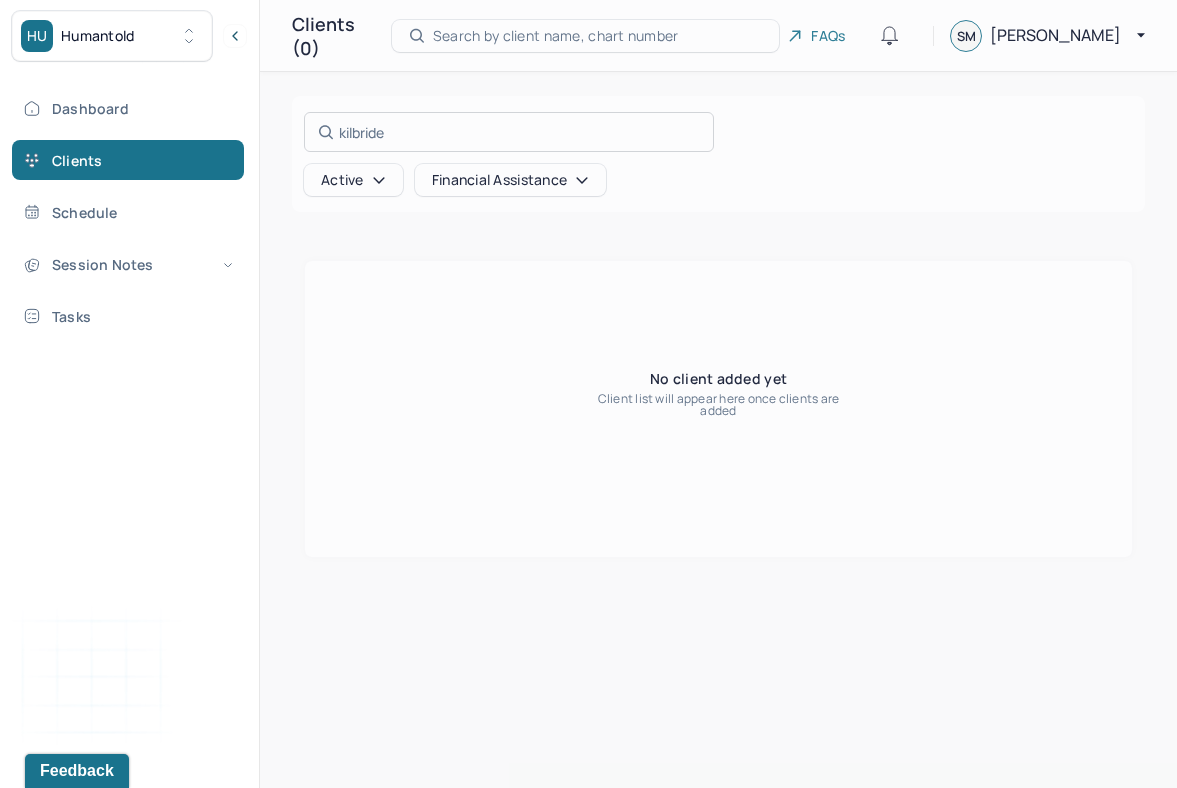 type on "kilbride" 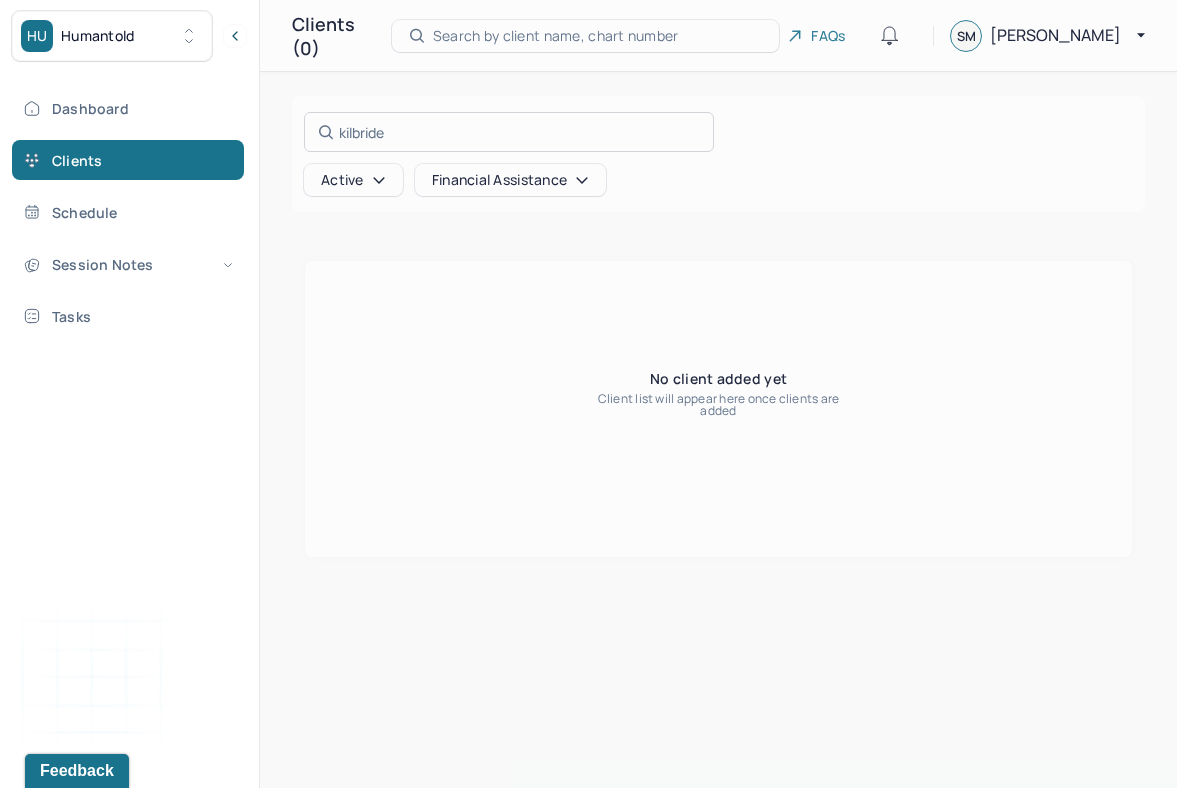 click at bounding box center [588, 394] 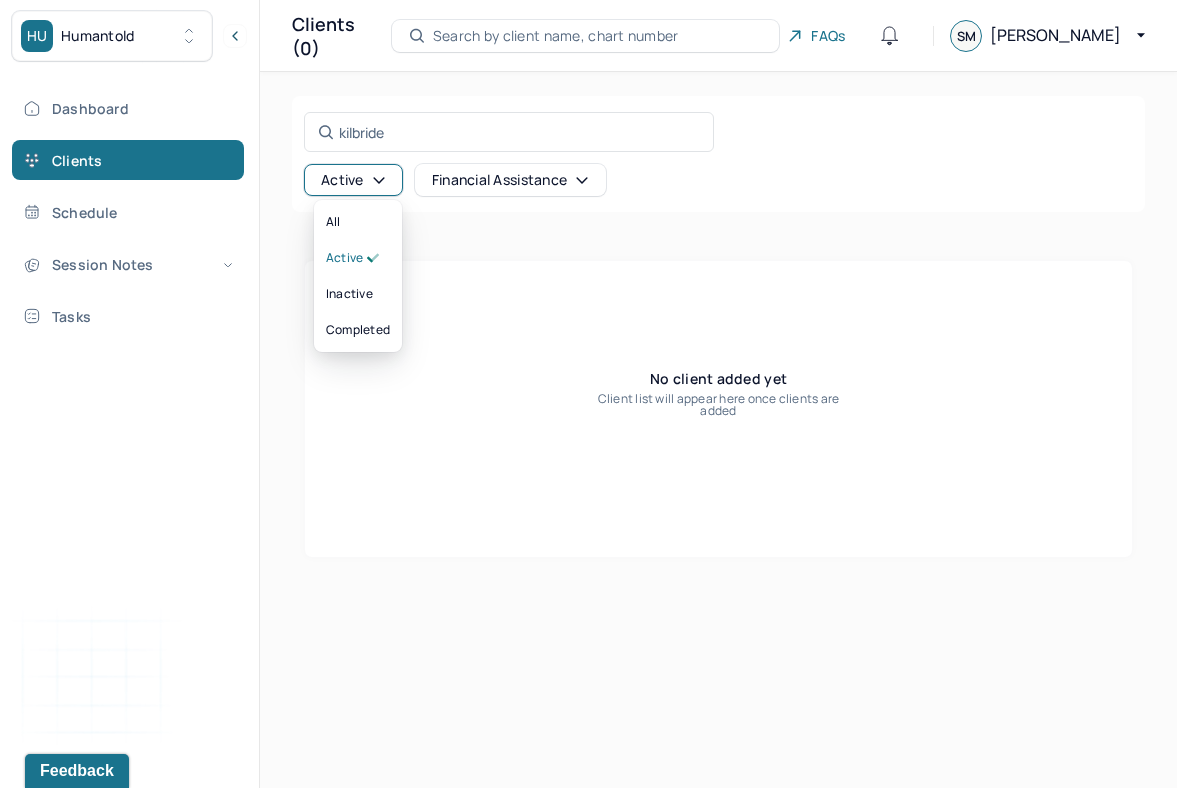 click 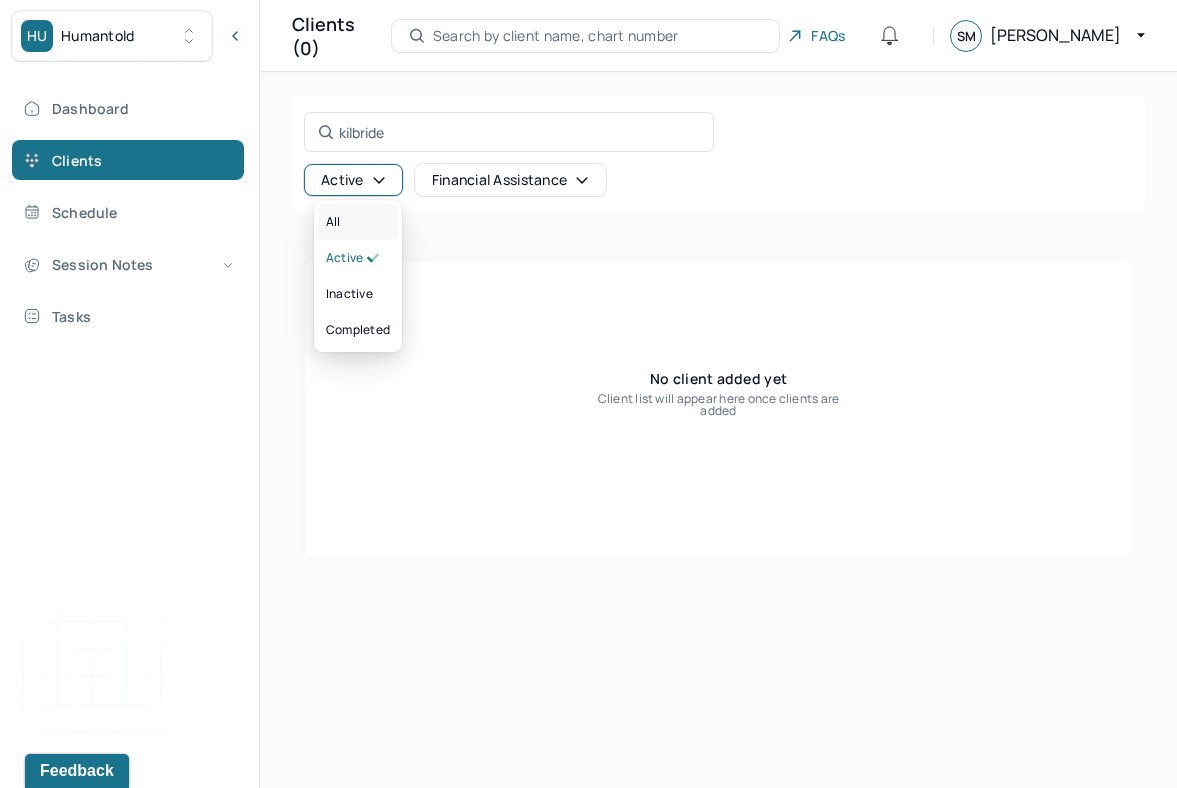 click on "All" at bounding box center [358, 222] 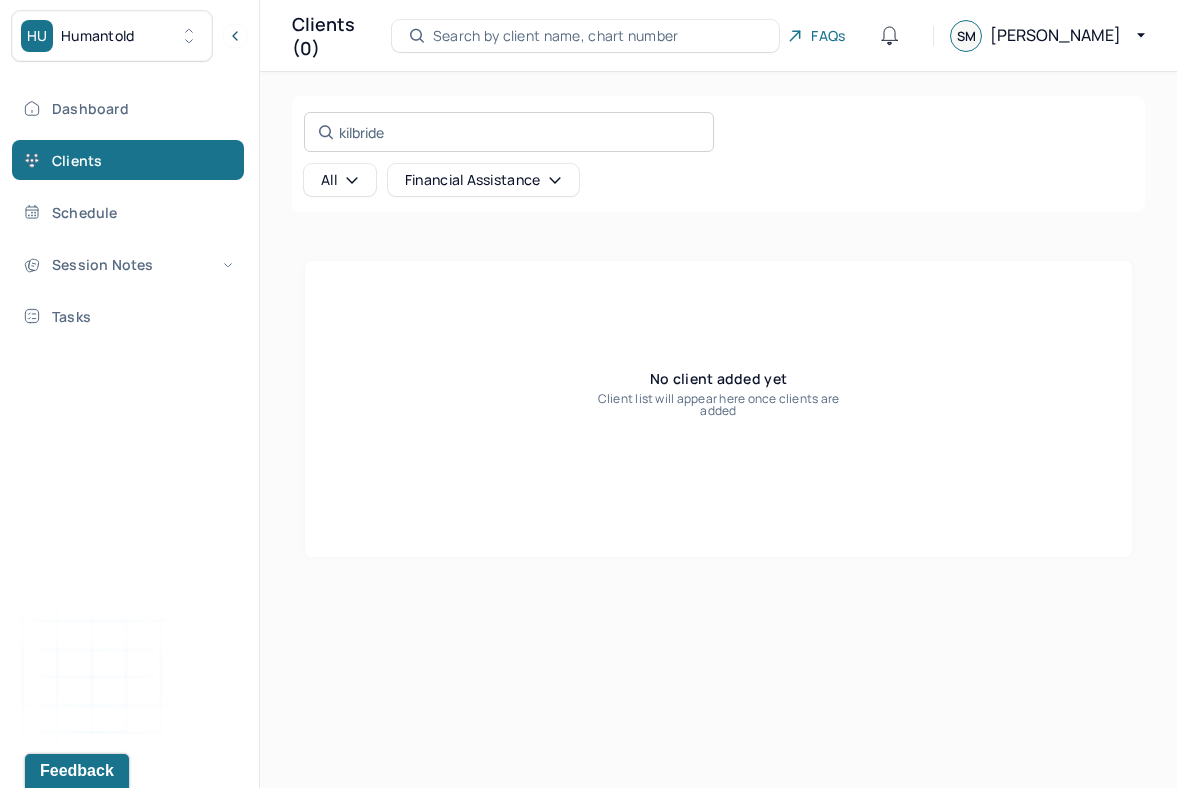 click on "kilbride Search by name, email, contact, chart number, or insurance id..." at bounding box center [509, 132] 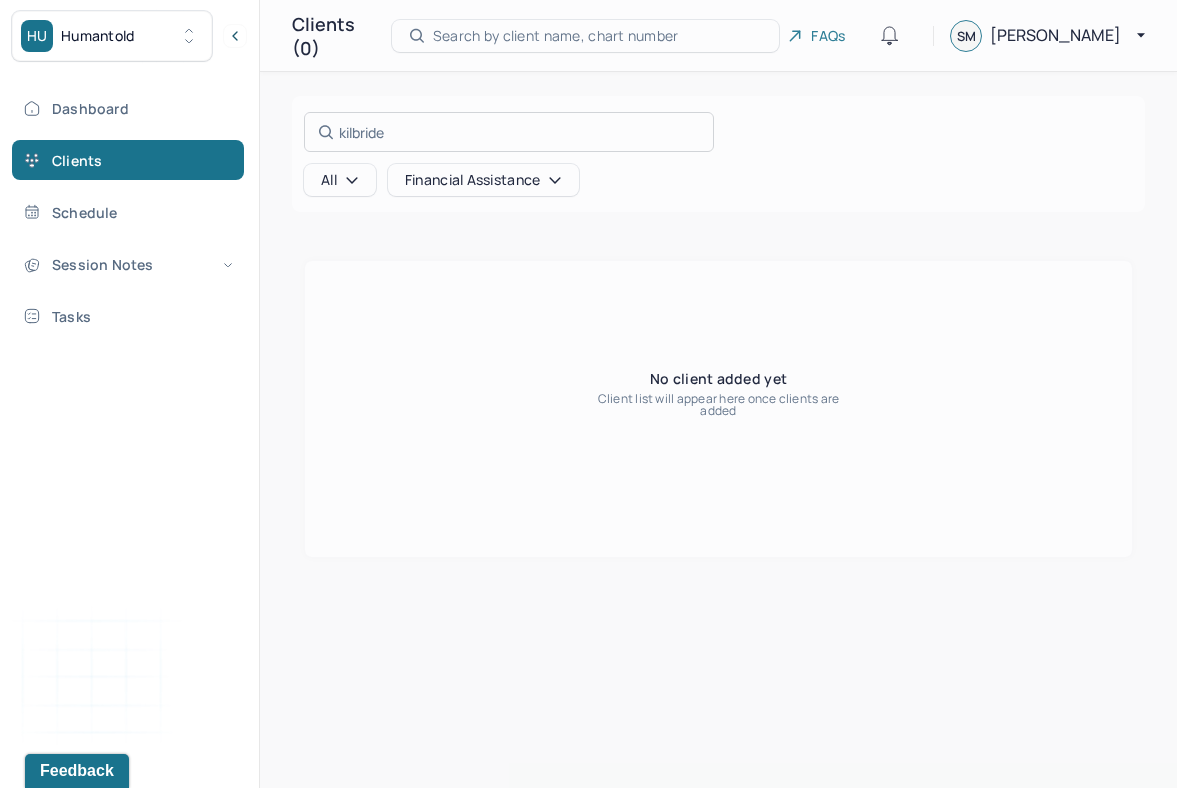 click at bounding box center (588, 394) 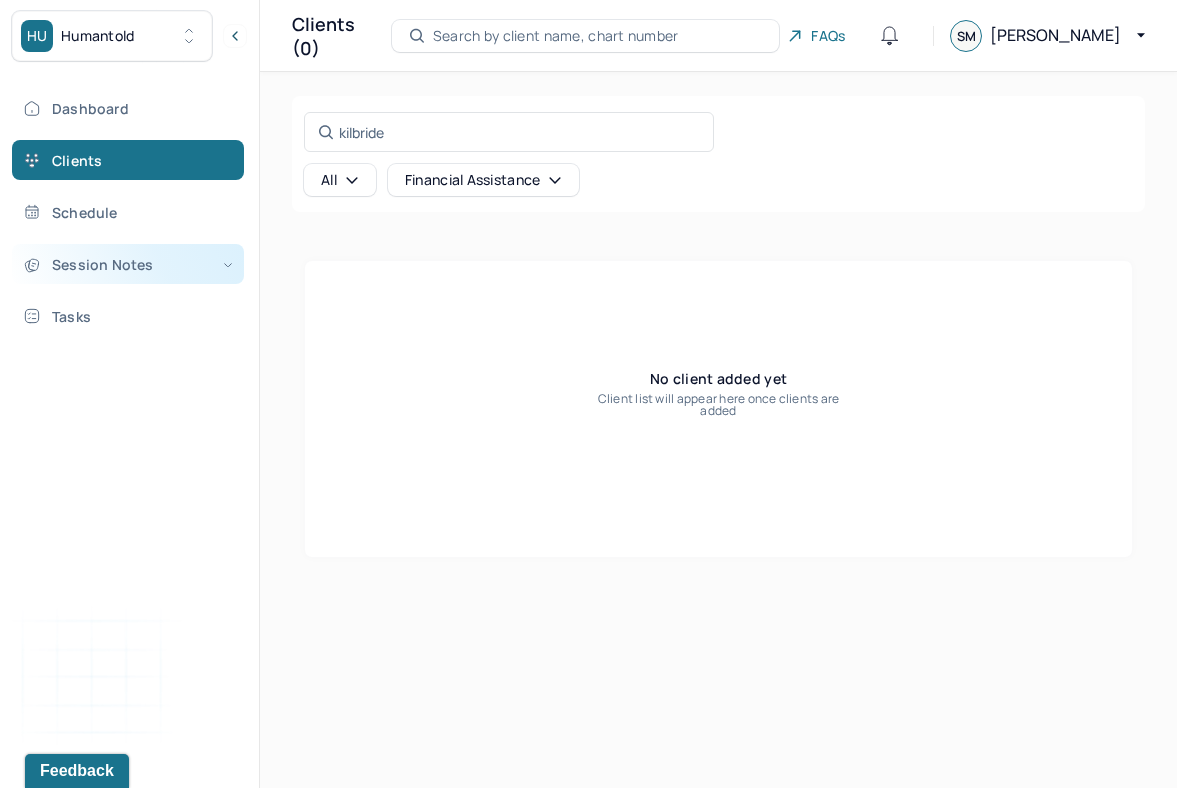 click on "Session Notes" at bounding box center [128, 264] 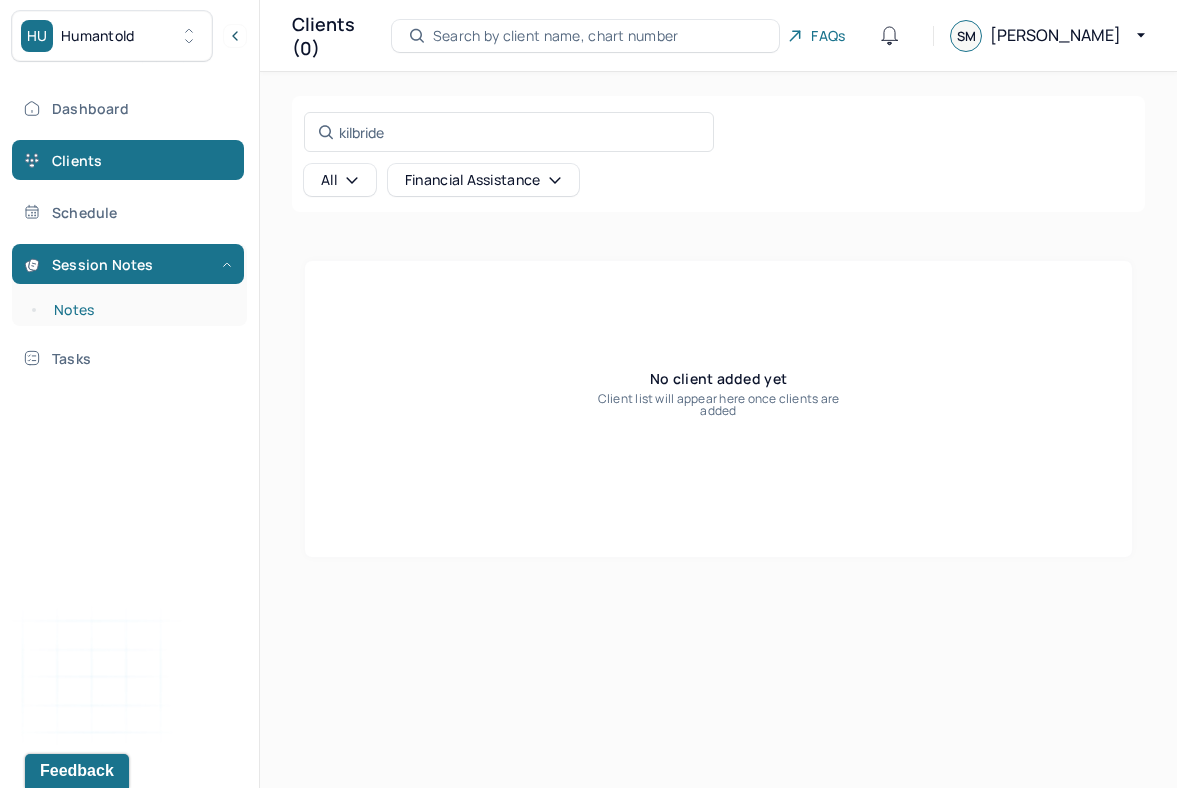 click on "Notes" at bounding box center (139, 310) 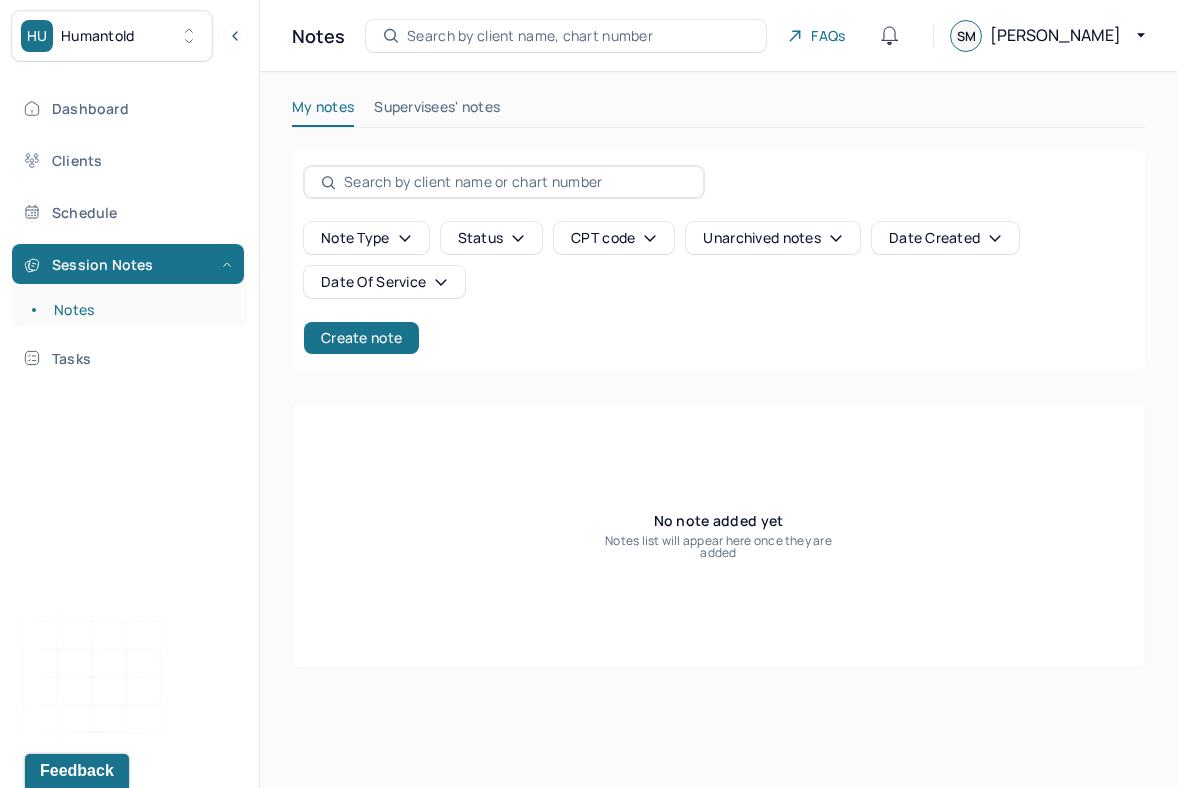 click at bounding box center [515, 182] 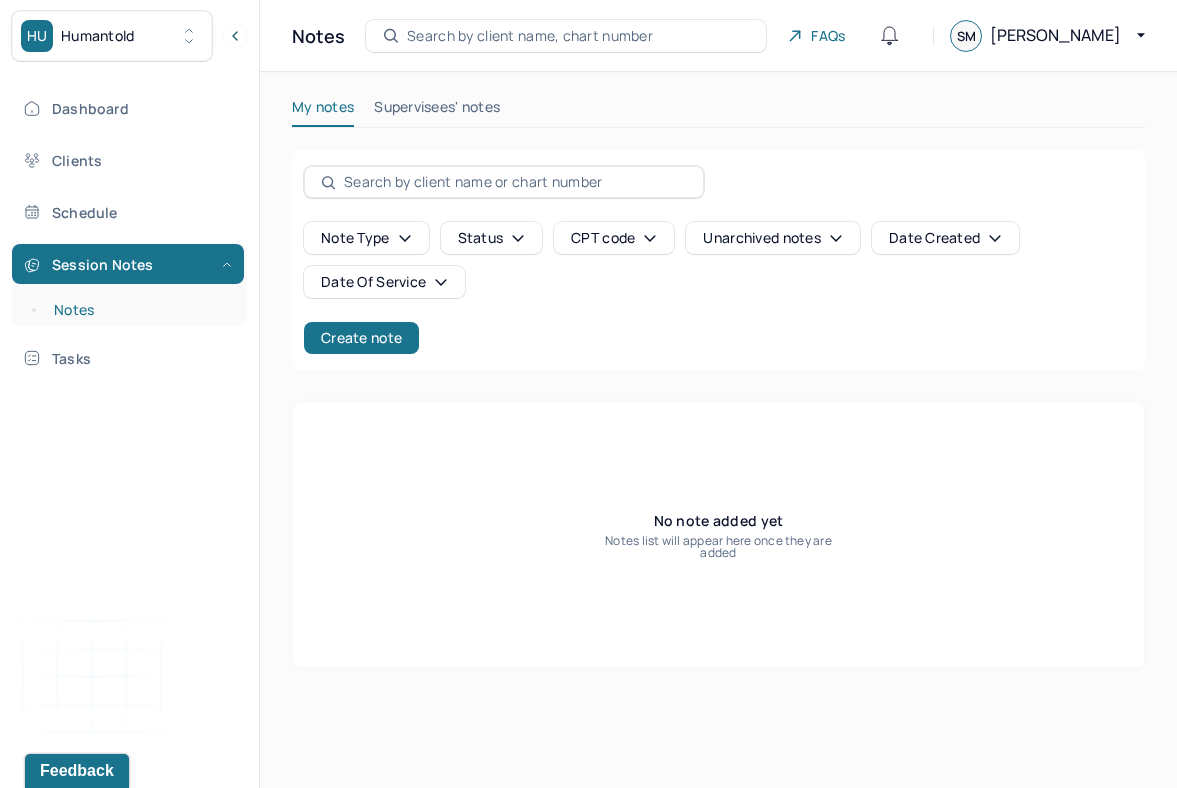 click on "Notes" at bounding box center (139, 310) 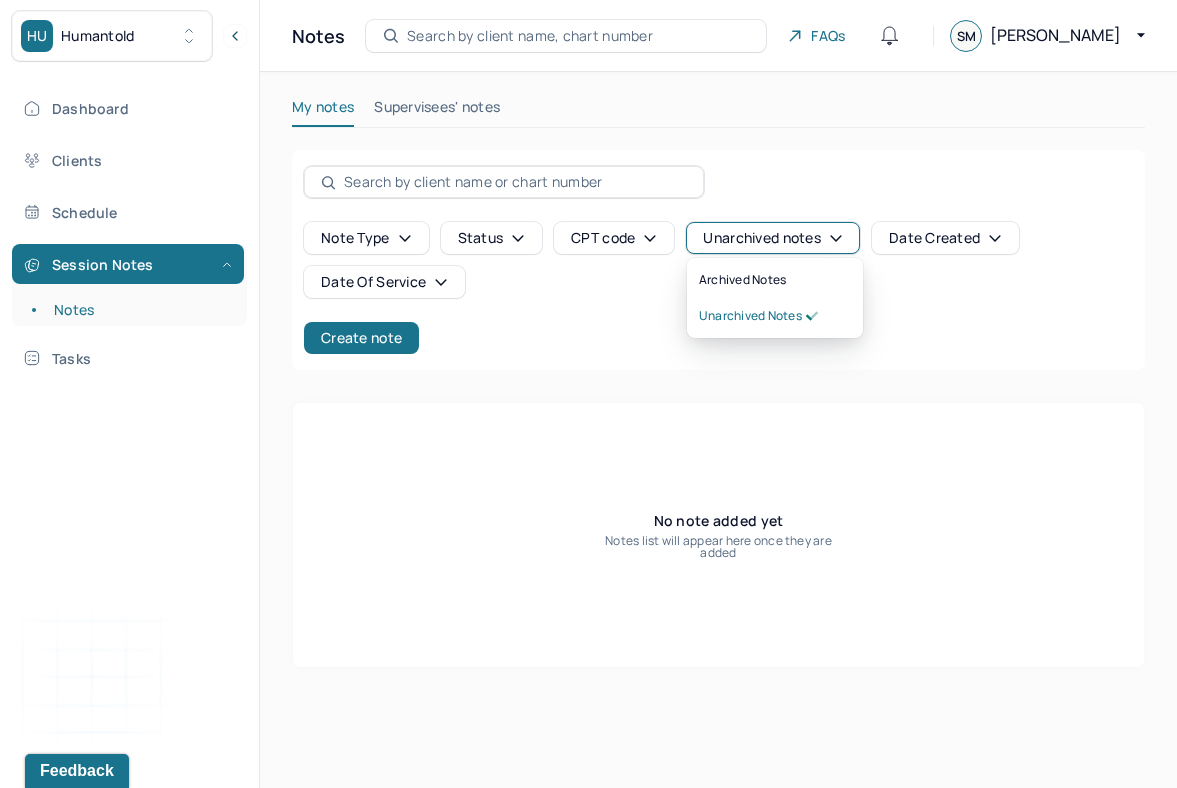 click on "Unarchived notes" at bounding box center (772, 238) 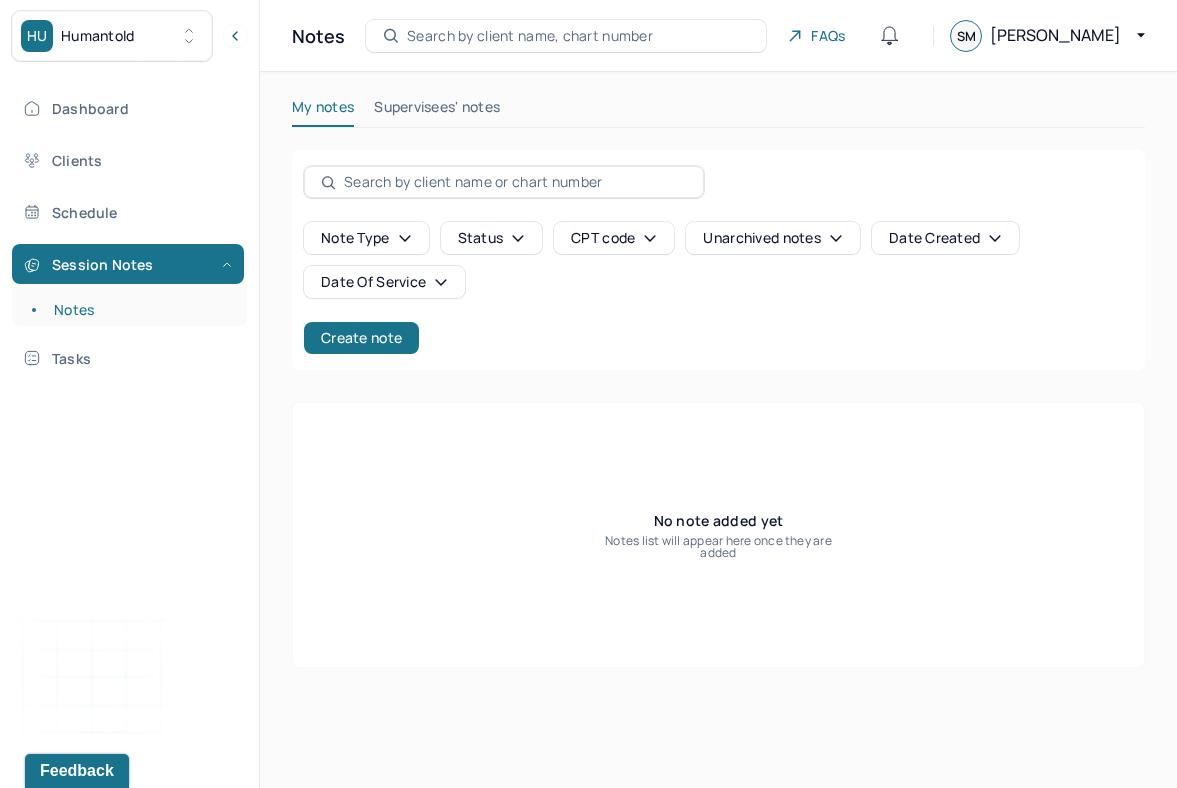 click on "Date Of Service" at bounding box center (384, 282) 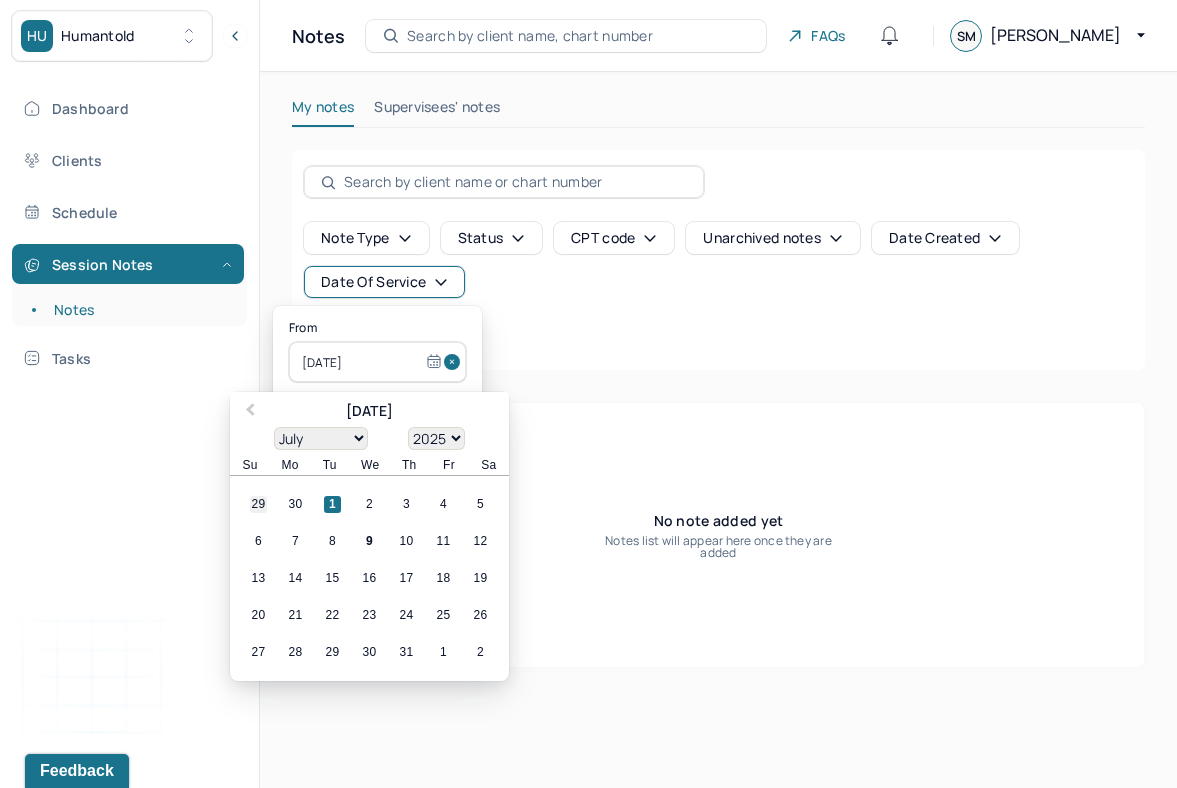 click on "29" at bounding box center (258, 504) 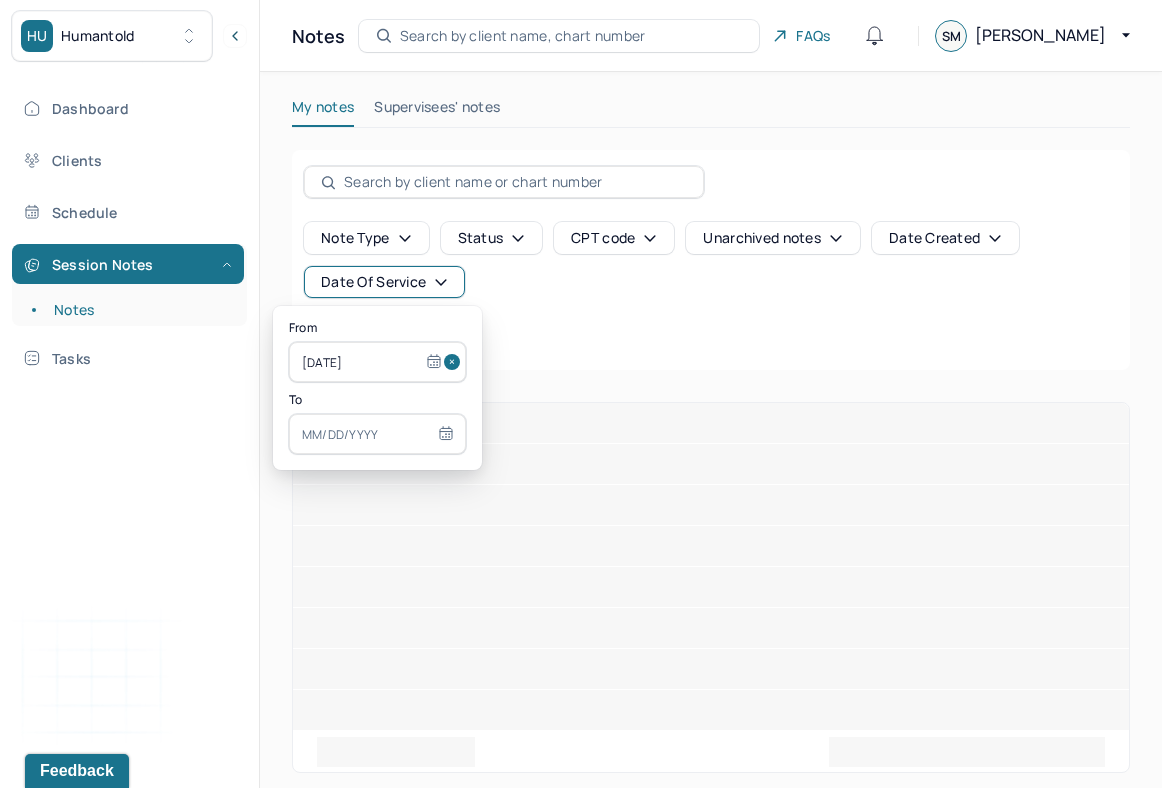 click at bounding box center [377, 434] 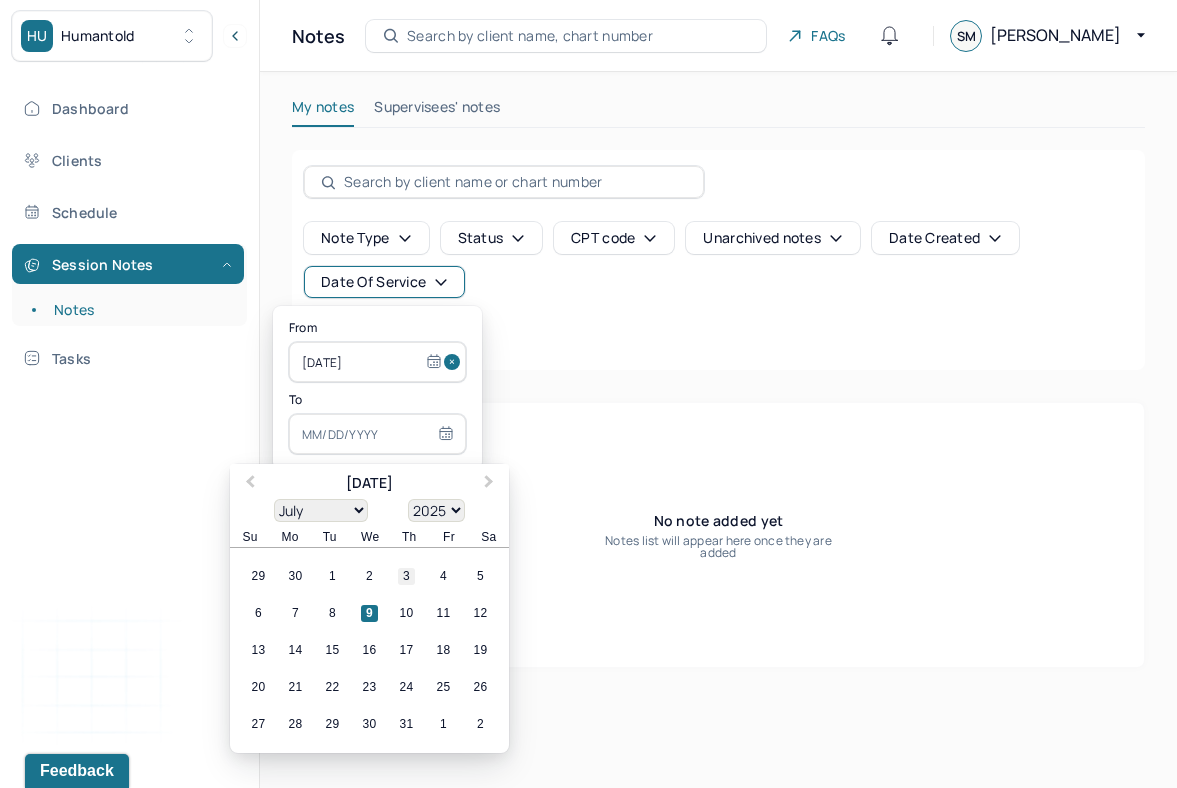 click on "3" at bounding box center [406, 576] 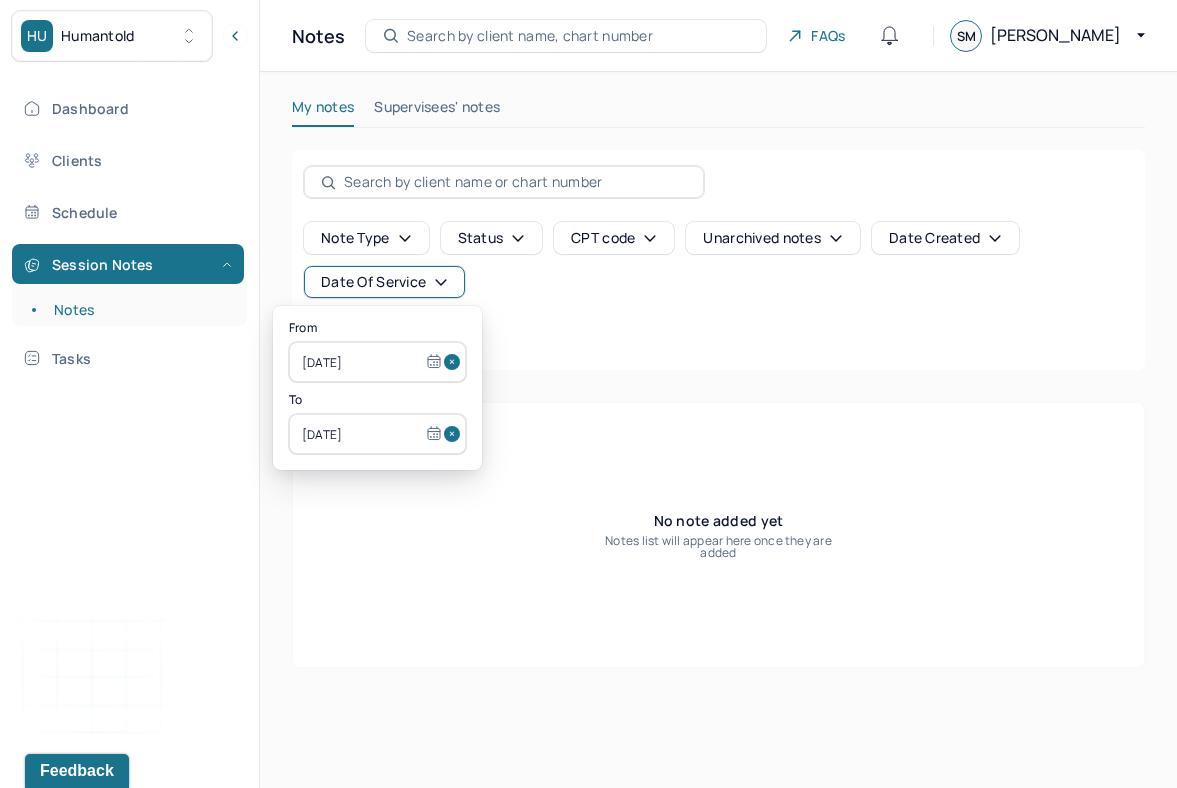 click on "Note type     Status     CPT code     Unarchived notes     Date Created     Date Of Service     Create note" at bounding box center [718, 260] 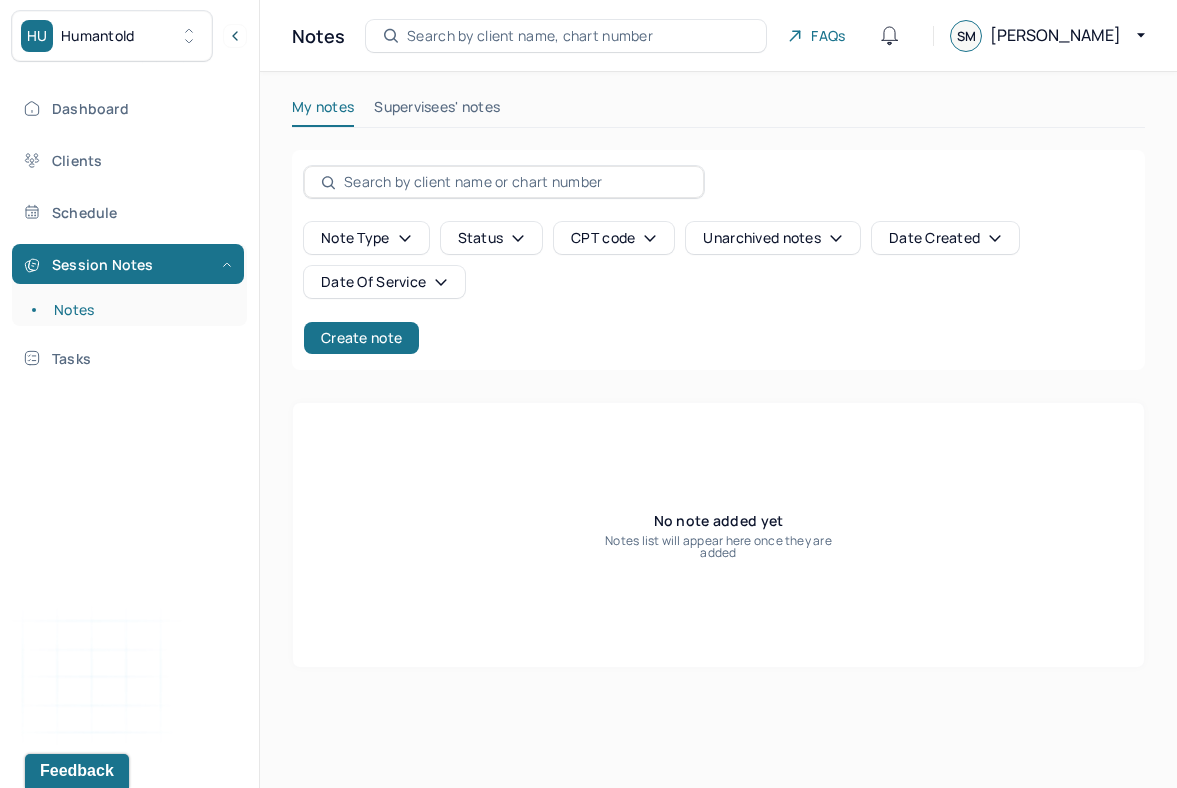 click on "Date Of Service" at bounding box center (384, 282) 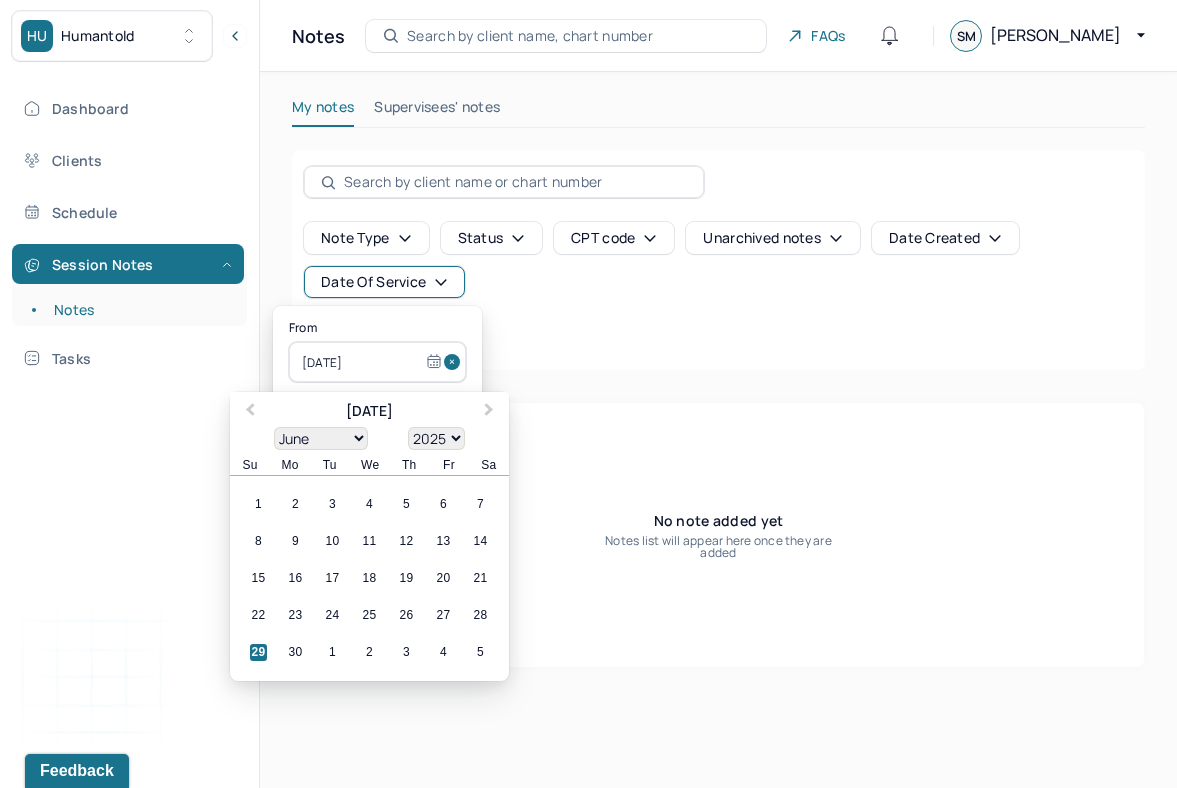 click on "29" at bounding box center (258, 652) 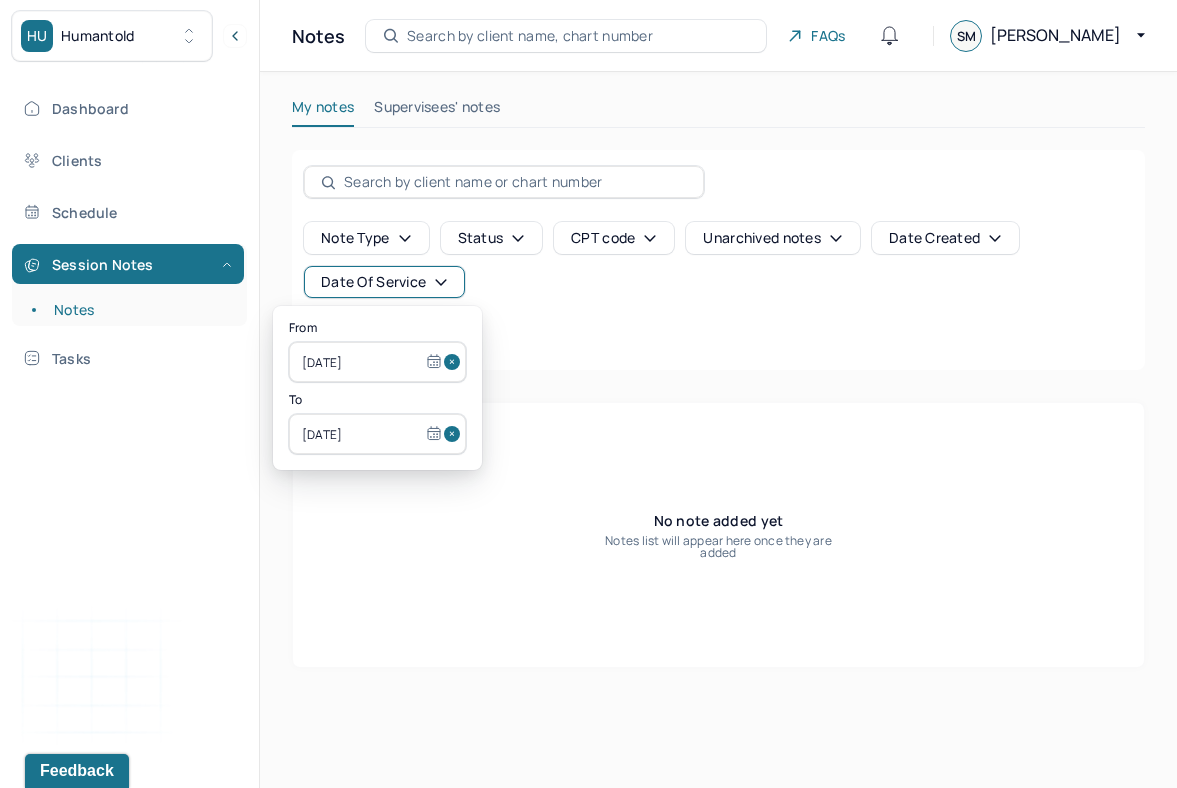 click on "Note type     Status     CPT code     Unarchived notes     Date Created     Date Of Service     Create note   No note added yet Notes list will appear here once they are added" at bounding box center [718, 409] 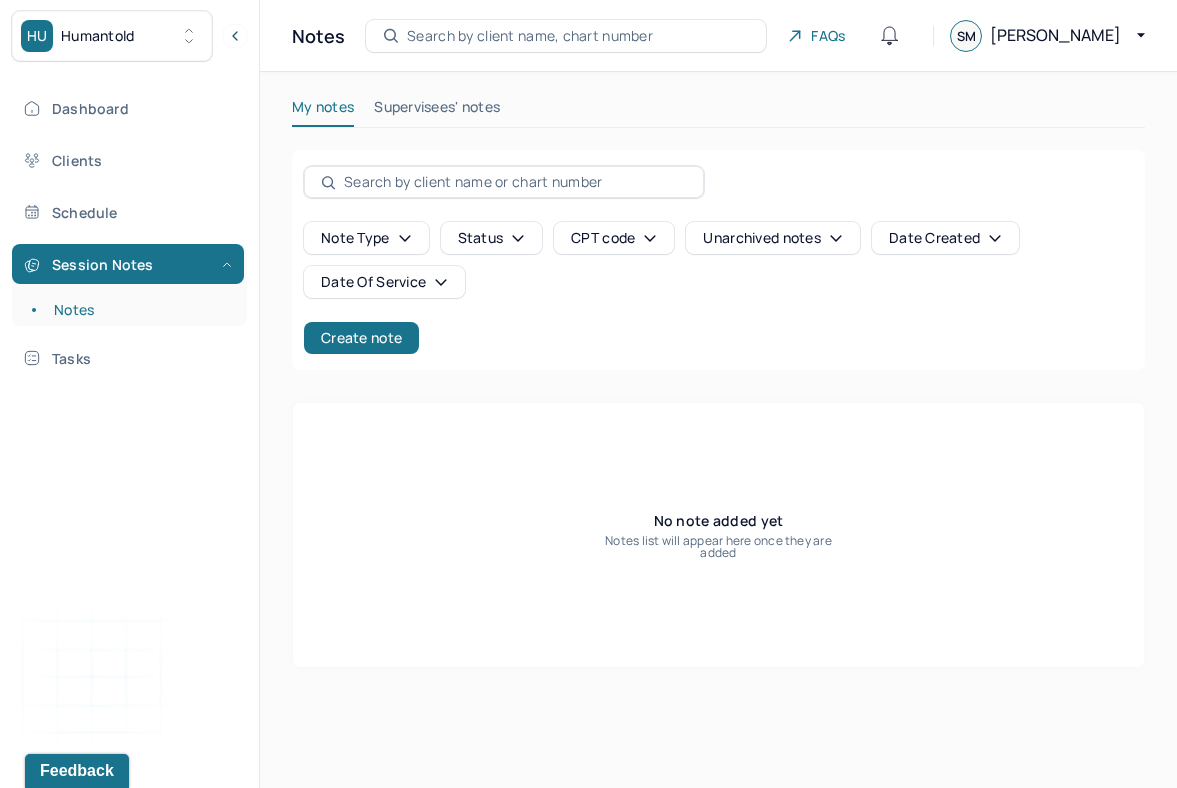click on "Date Of Service" at bounding box center [384, 282] 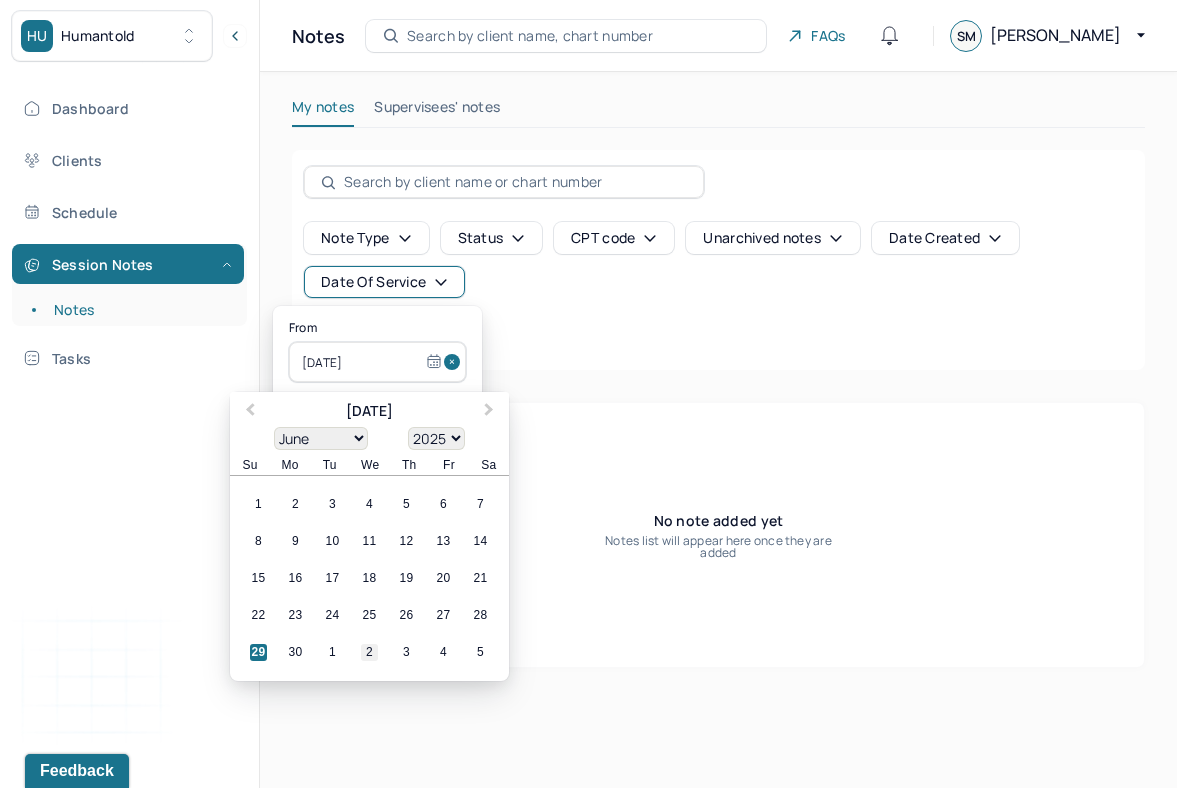 click on "2" at bounding box center (369, 652) 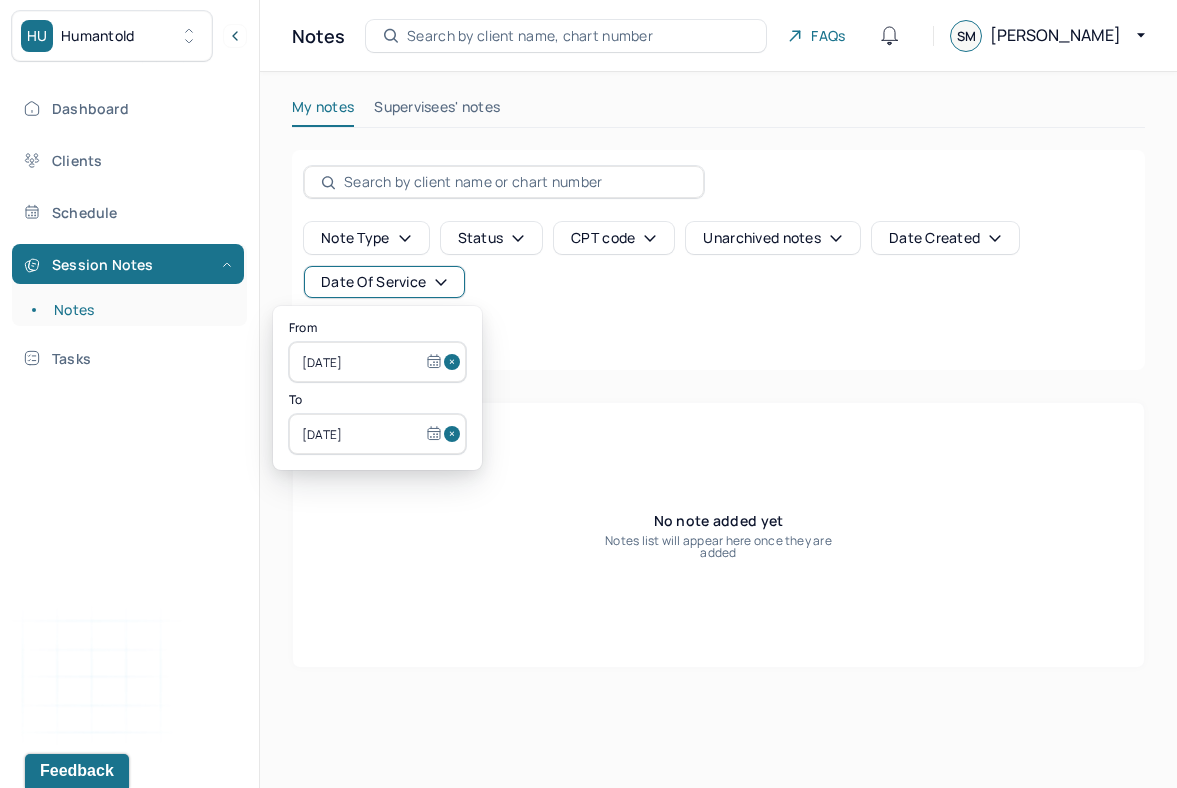 click 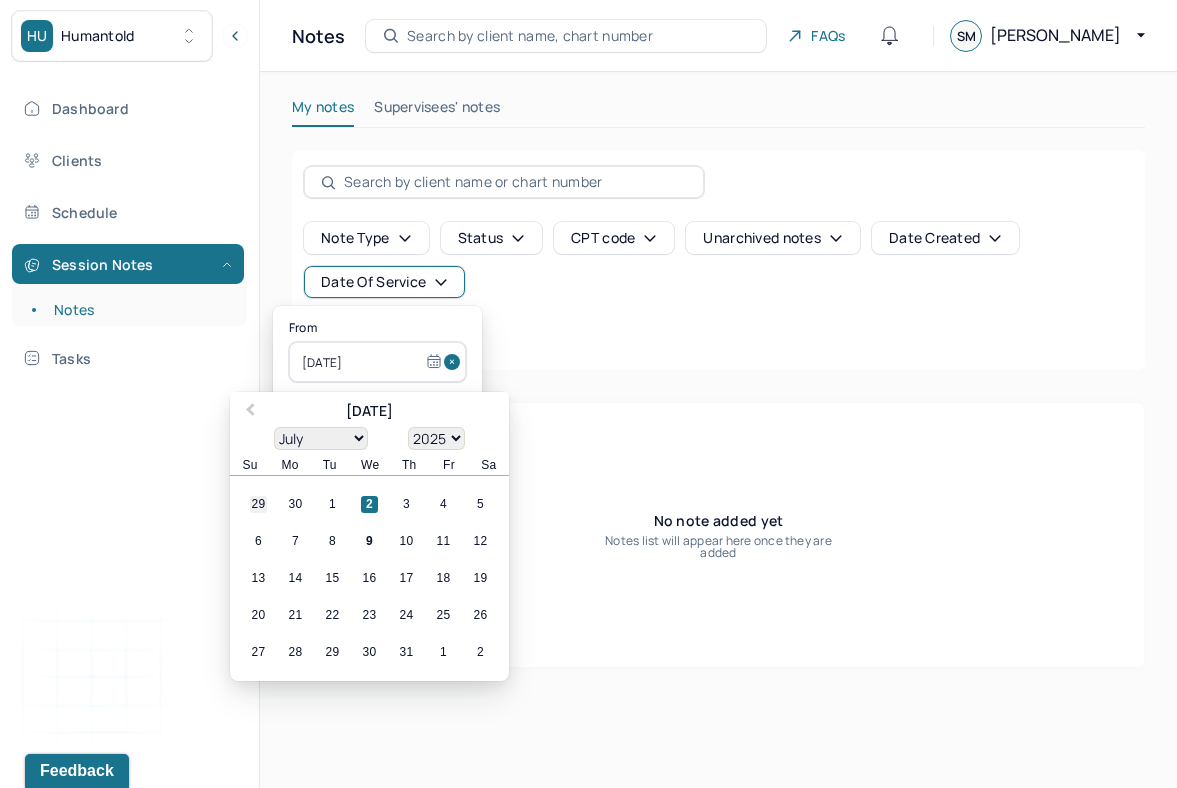 click on "29" at bounding box center (258, 504) 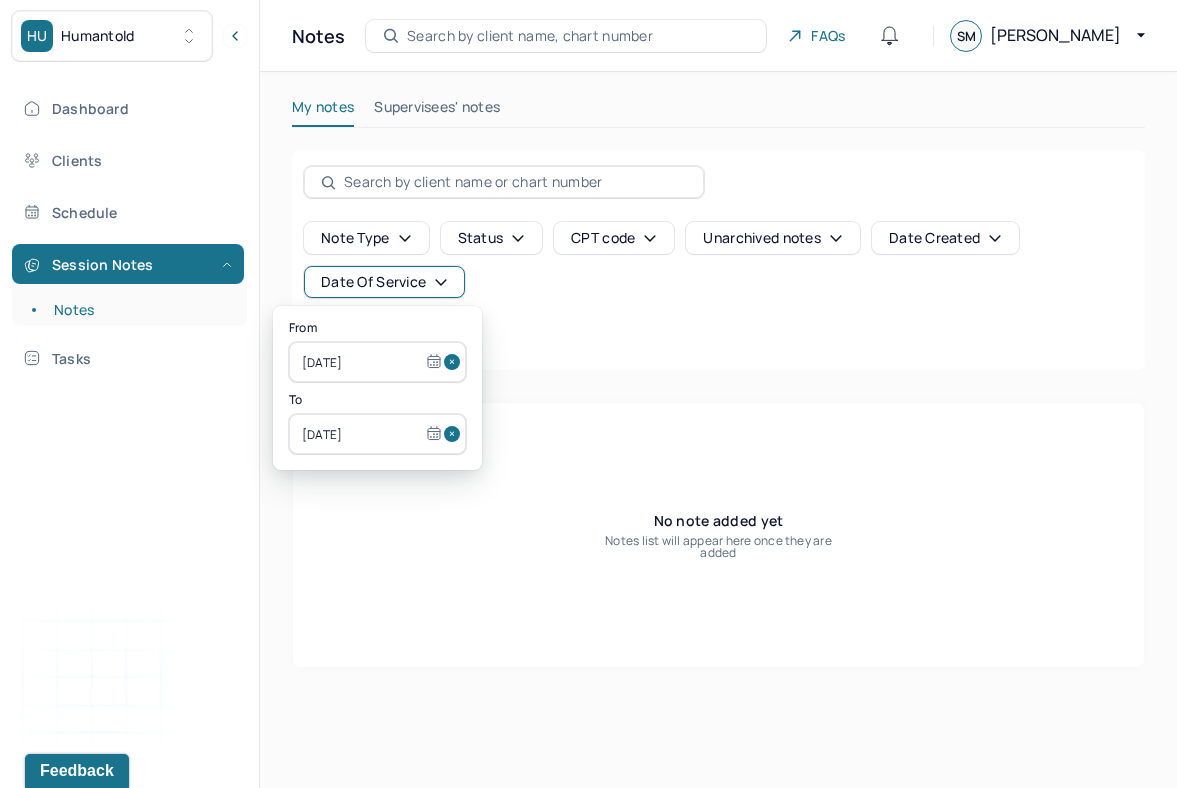 click on "[DATE]" at bounding box center (377, 434) 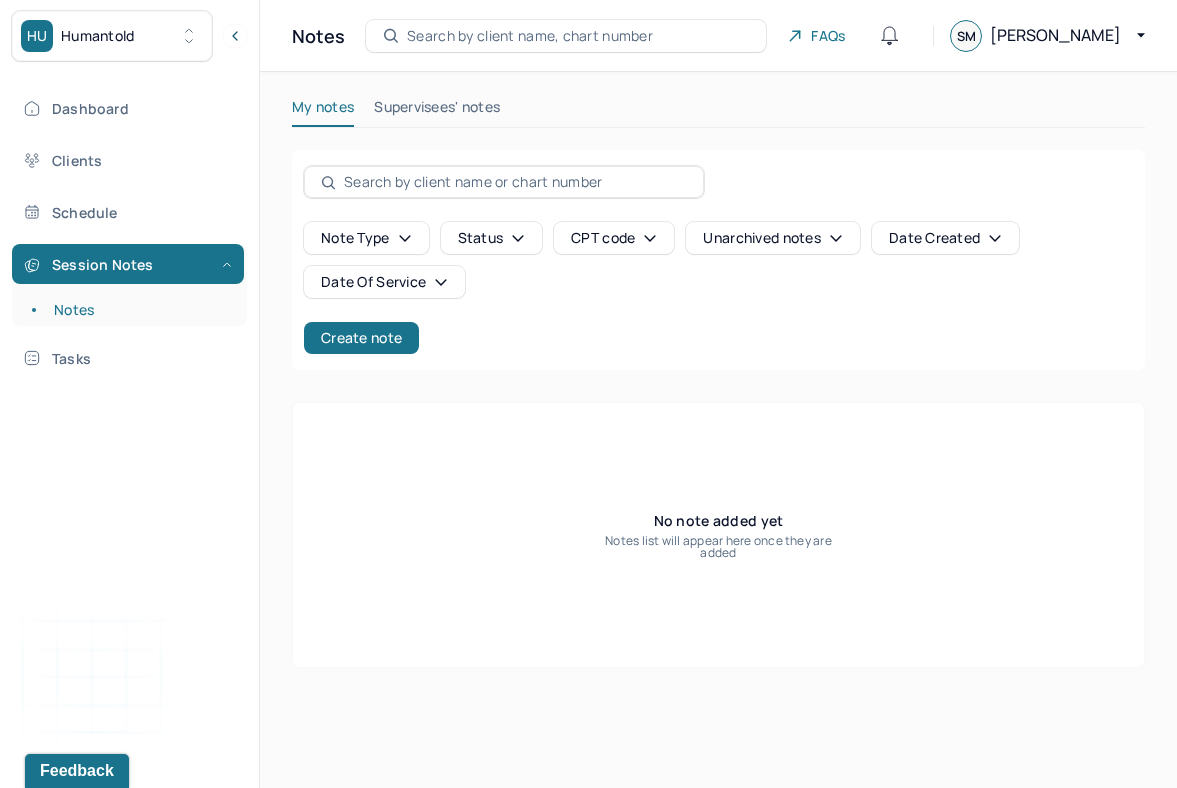 click on "Note type     Status     CPT code     Unarchived notes     Date Created     Date Of Service     Create note" at bounding box center (718, 288) 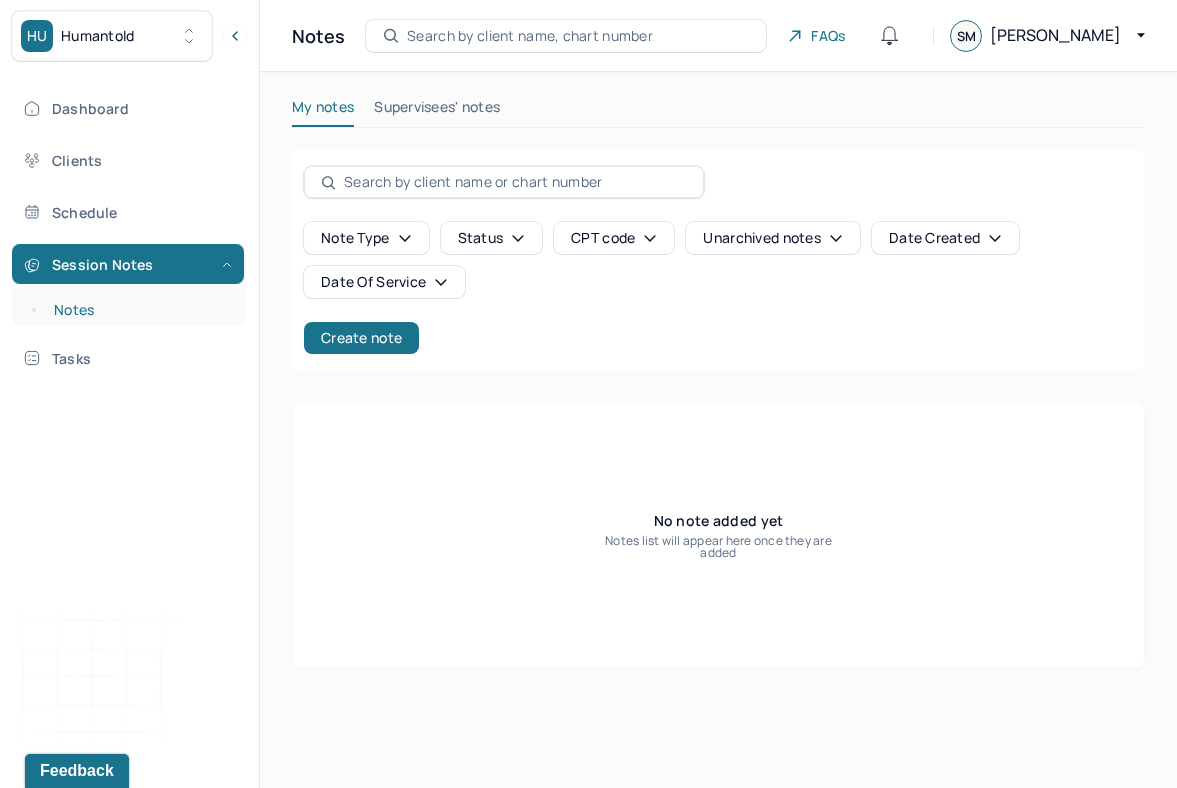click on "Notes" at bounding box center (139, 310) 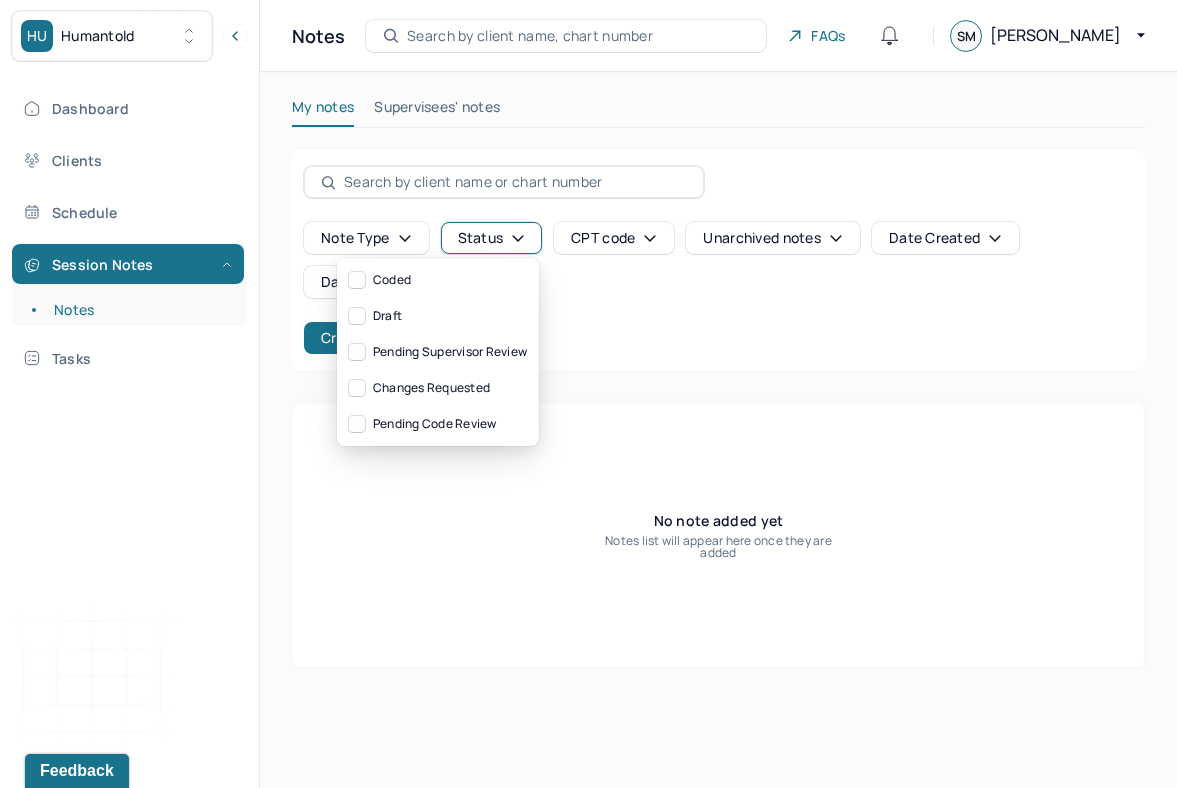 click on "Status" at bounding box center [492, 238] 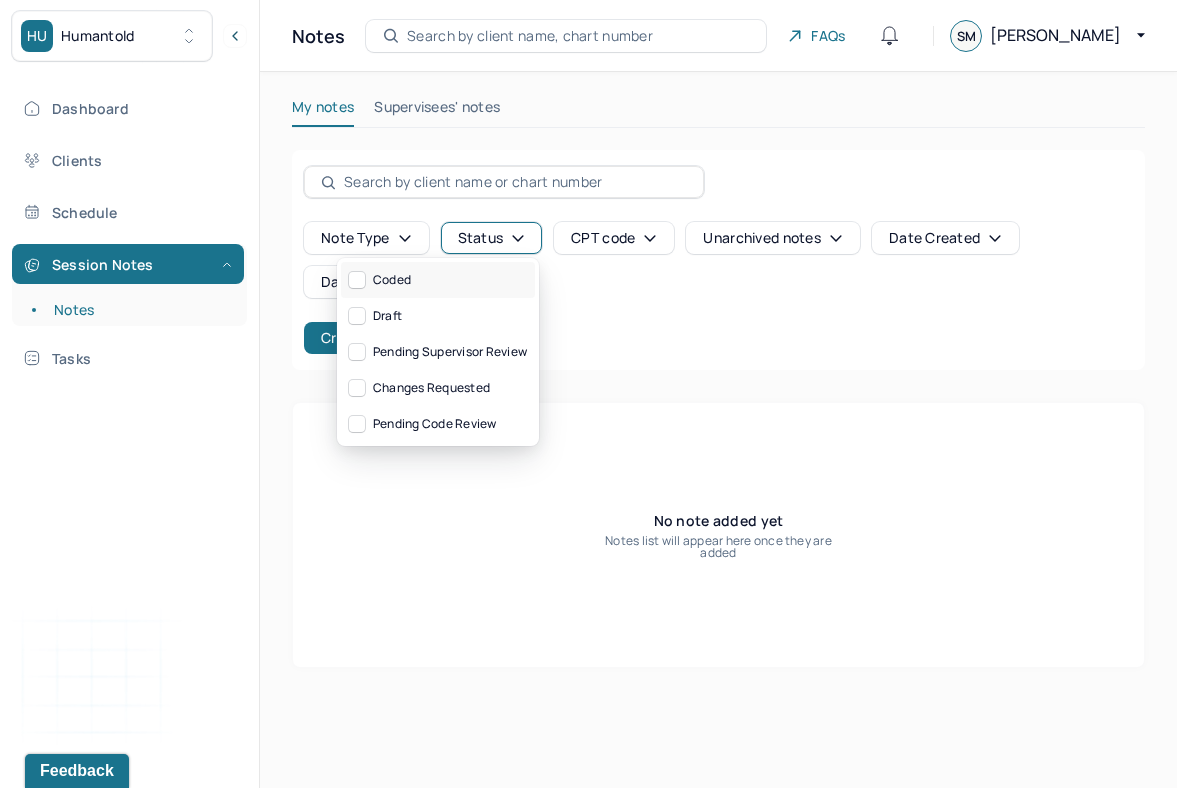 click 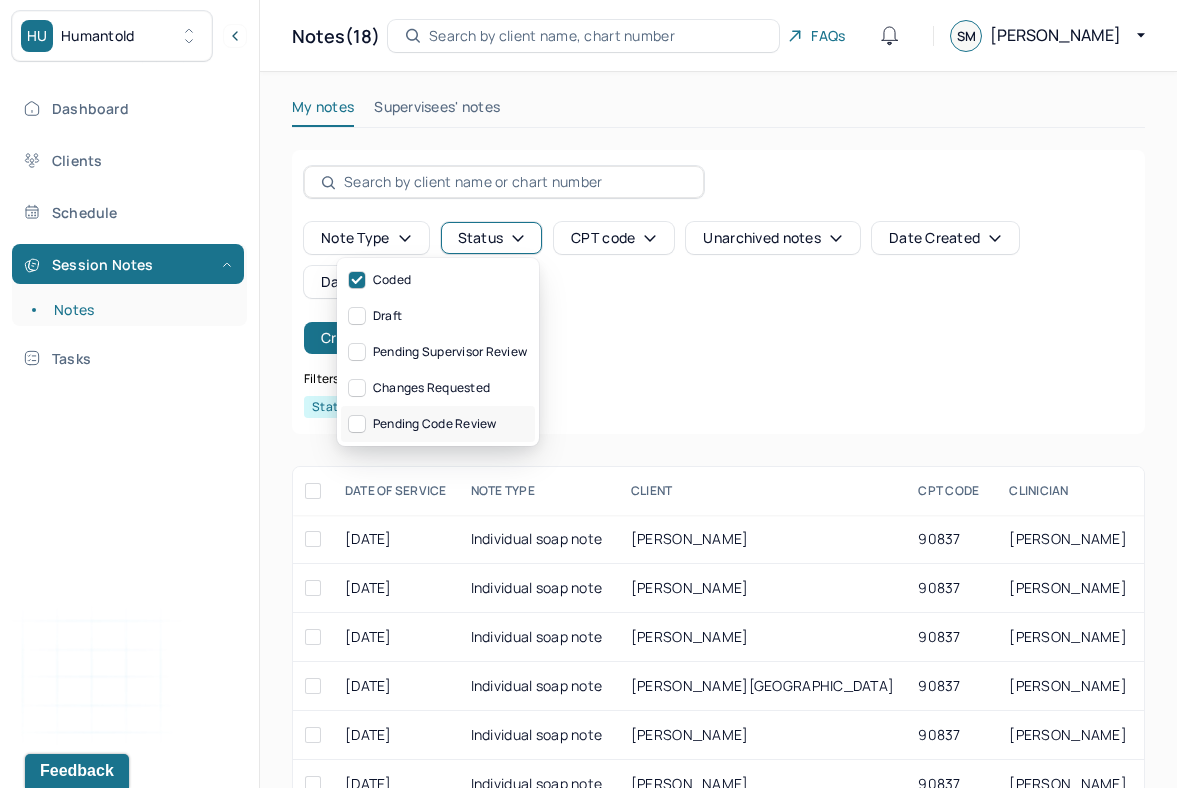 click 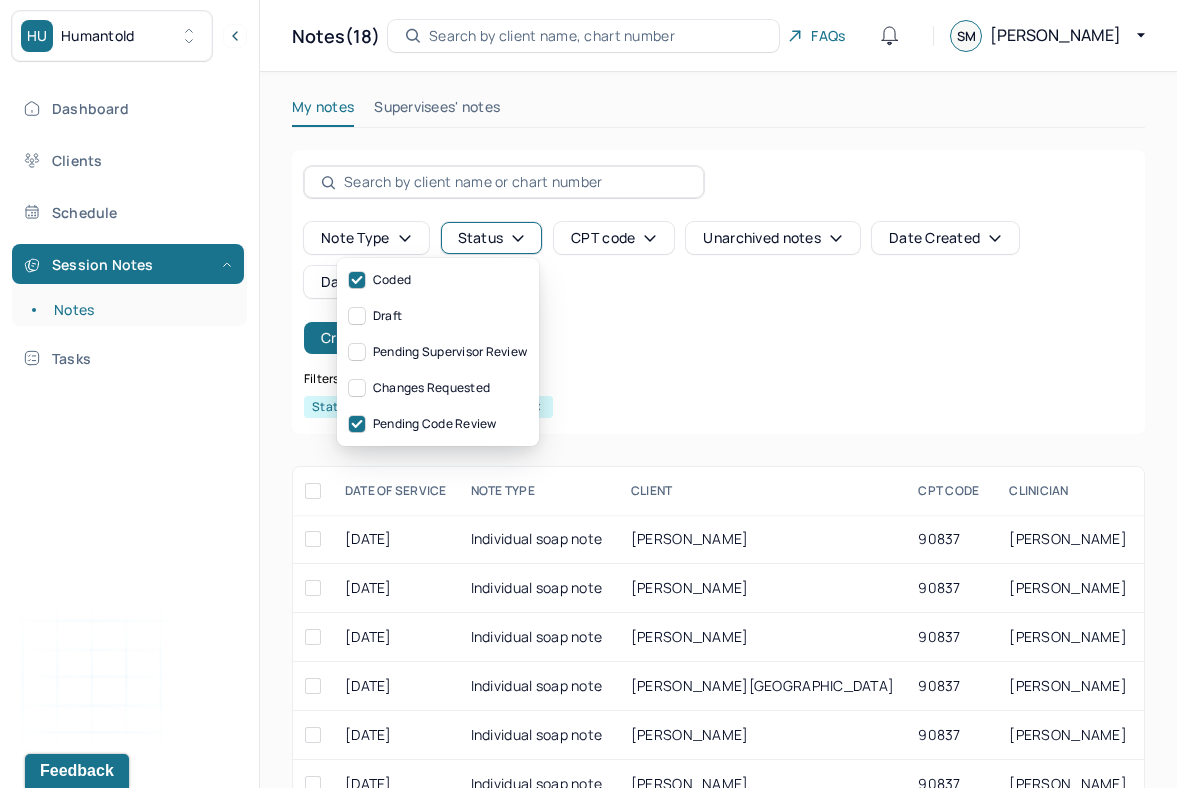 click on "Note type     Status     CPT code     Unarchived notes     Date Created     Date Of Service     Create note" at bounding box center (718, 288) 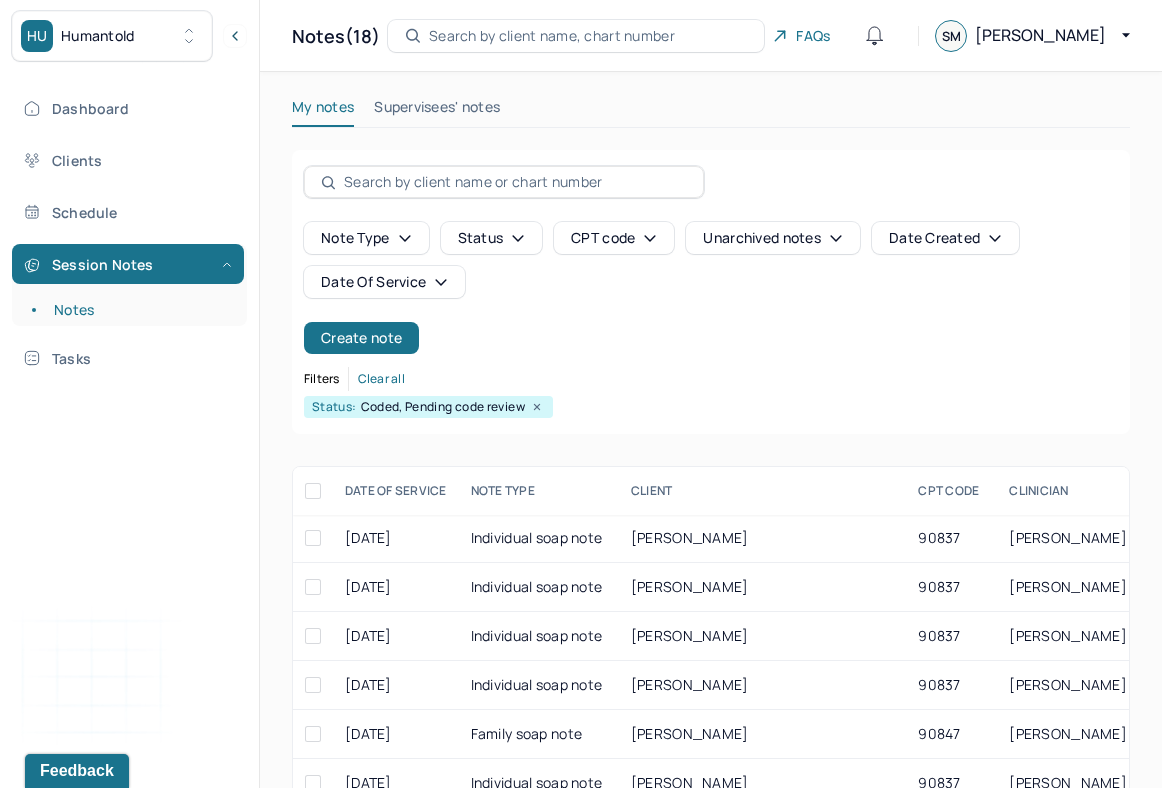 scroll, scrollTop: 317, scrollLeft: 0, axis: vertical 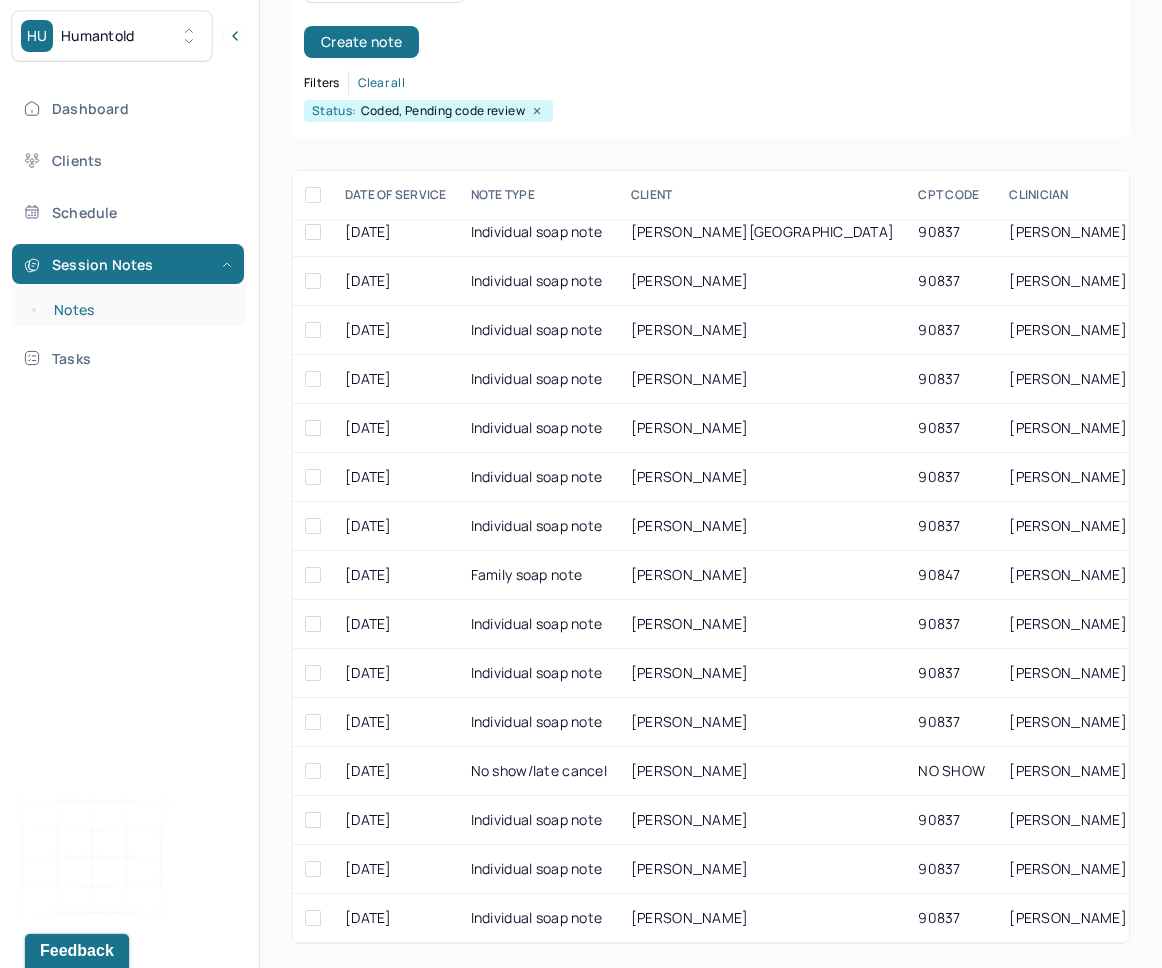 click on "Notes" at bounding box center [139, 310] 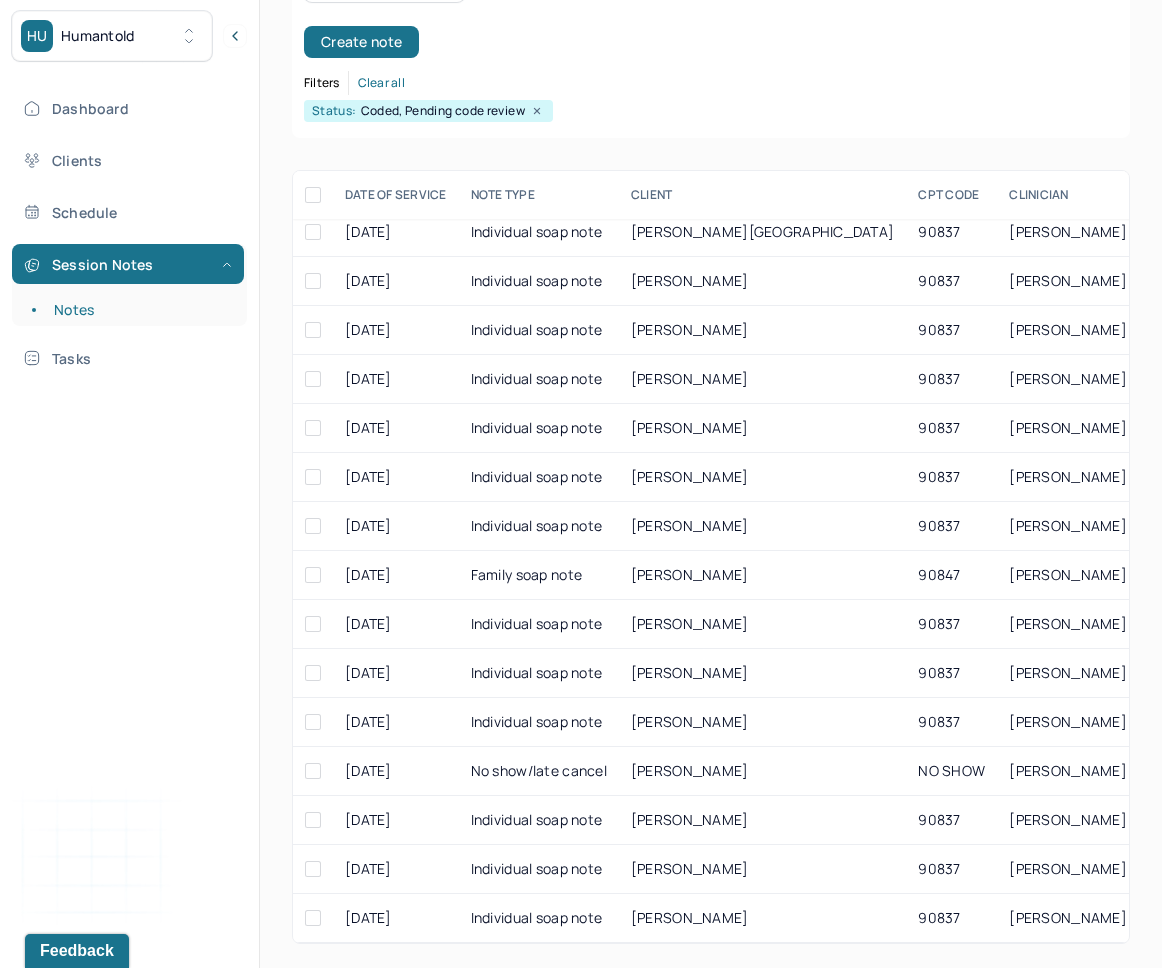 click on "Filters   Clear all" at bounding box center [711, 83] 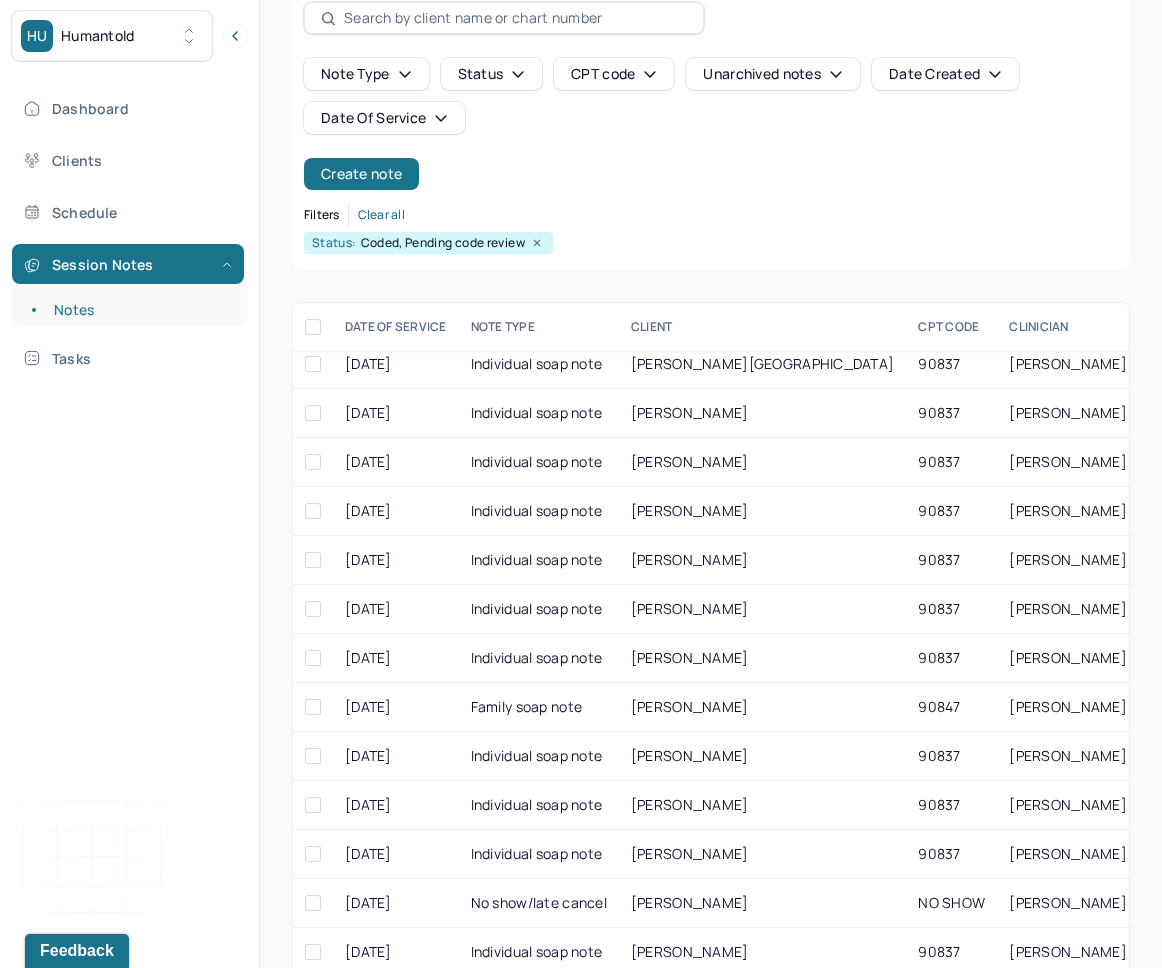 scroll, scrollTop: 0, scrollLeft: 0, axis: both 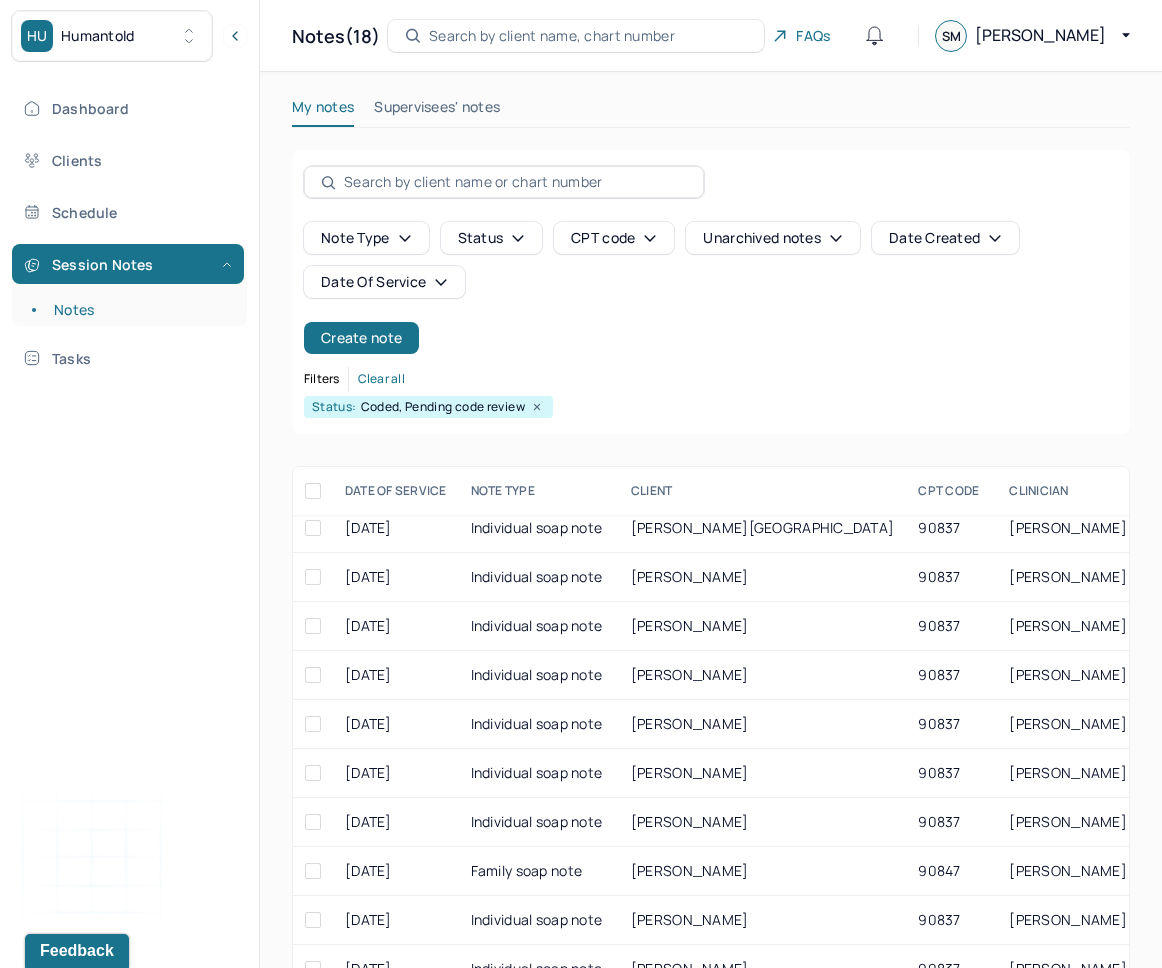 click on "Date Of Service" at bounding box center [384, 282] 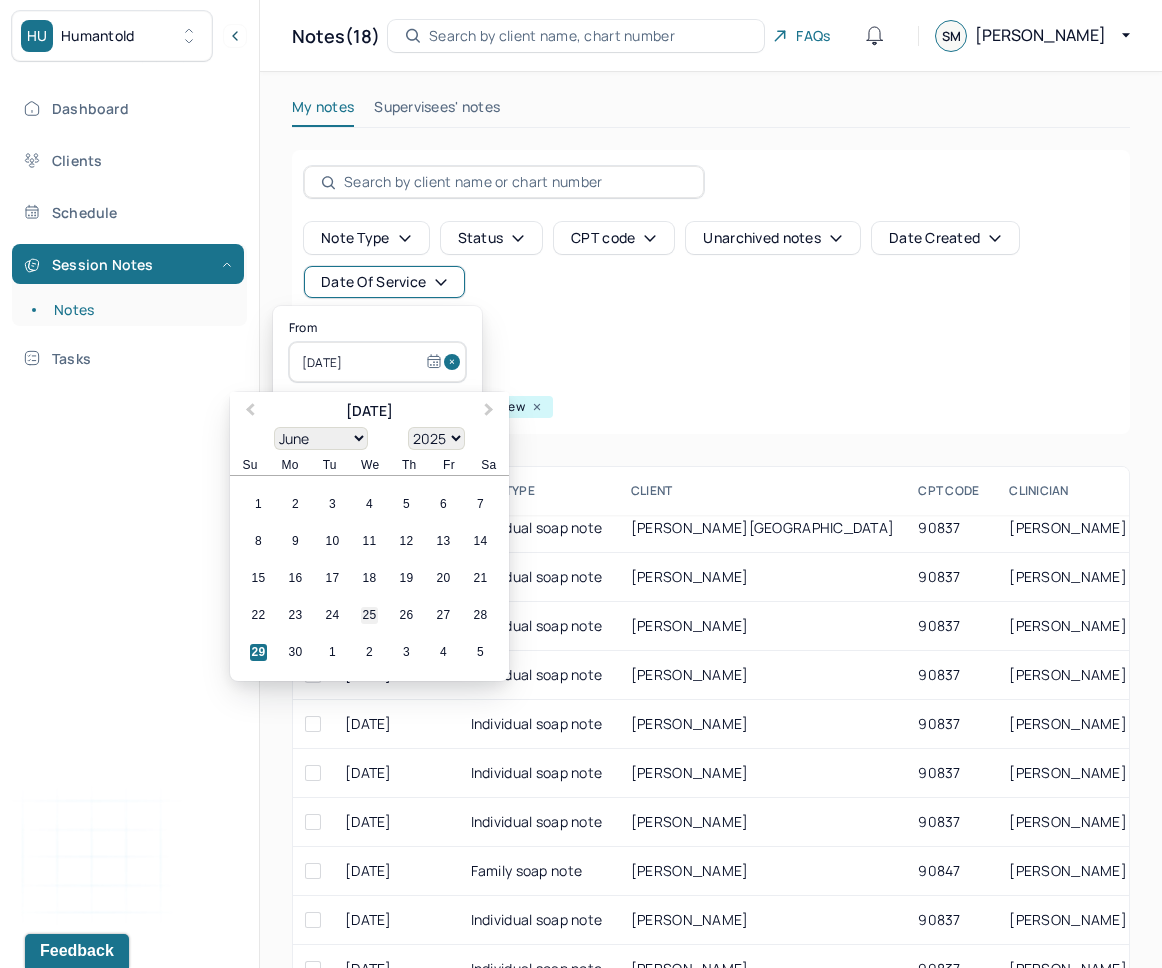 click on "25" at bounding box center (369, 615) 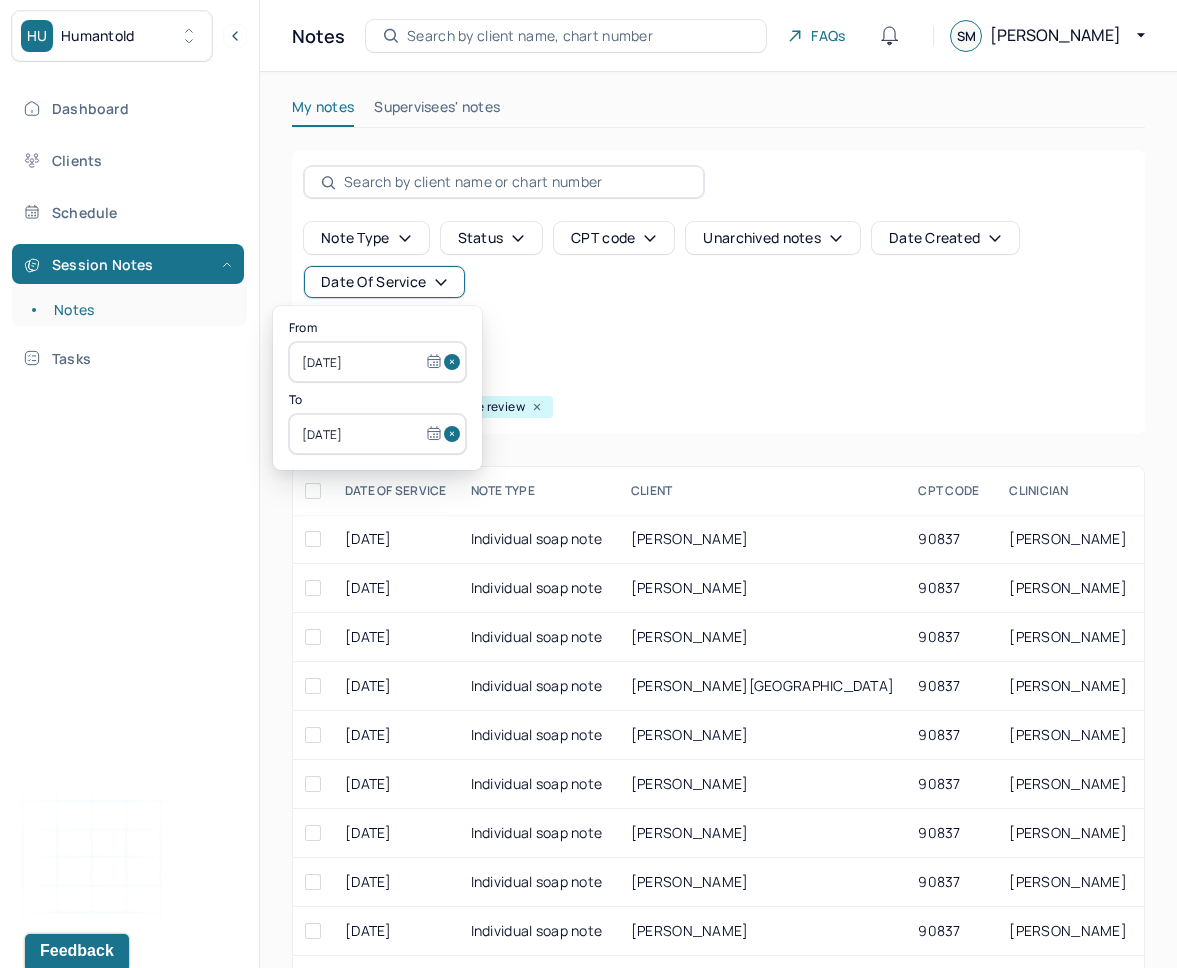 click on "Note type     Status     CPT code     Unarchived notes     Date Created     Date Of Service     Create note" at bounding box center [718, 288] 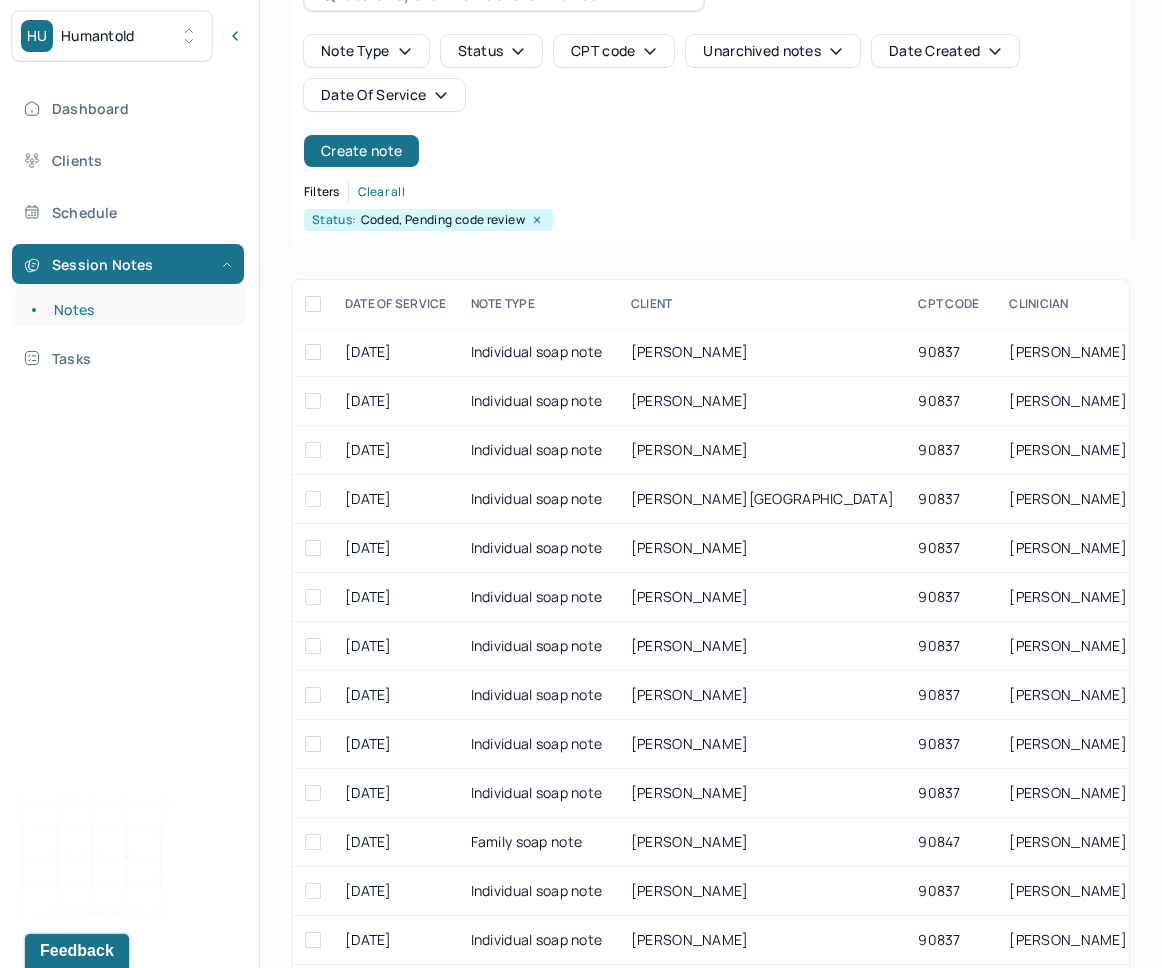 scroll, scrollTop: 296, scrollLeft: 0, axis: vertical 